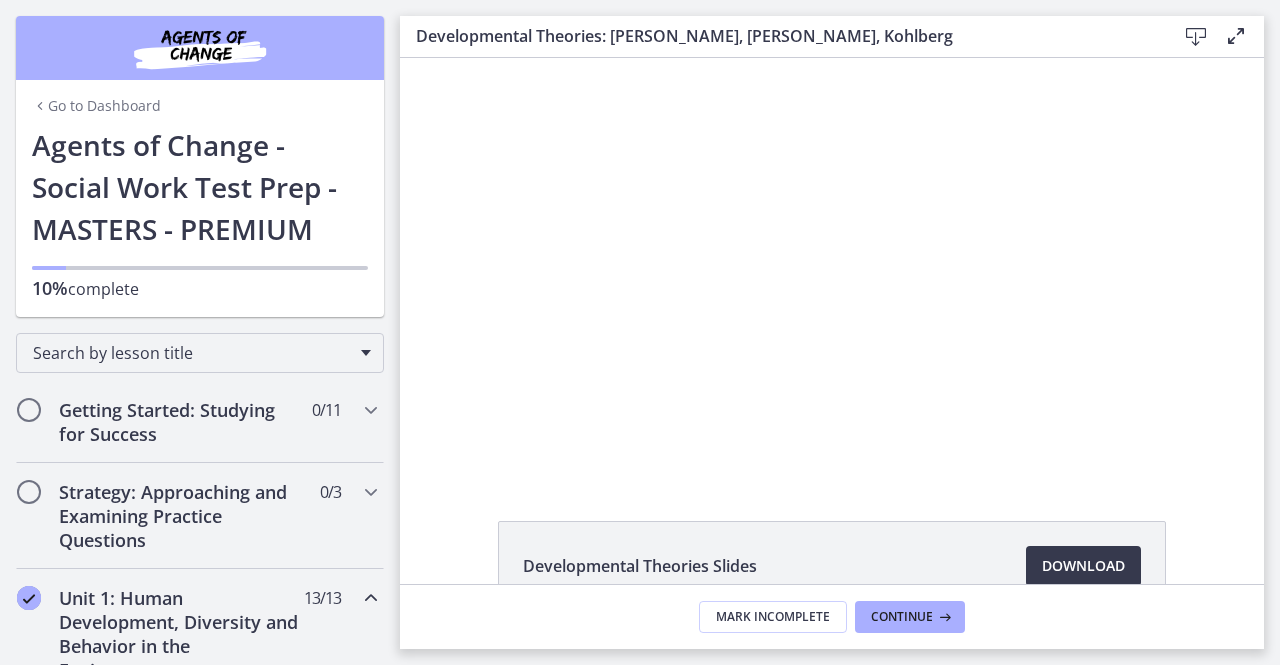 scroll, scrollTop: 0, scrollLeft: 0, axis: both 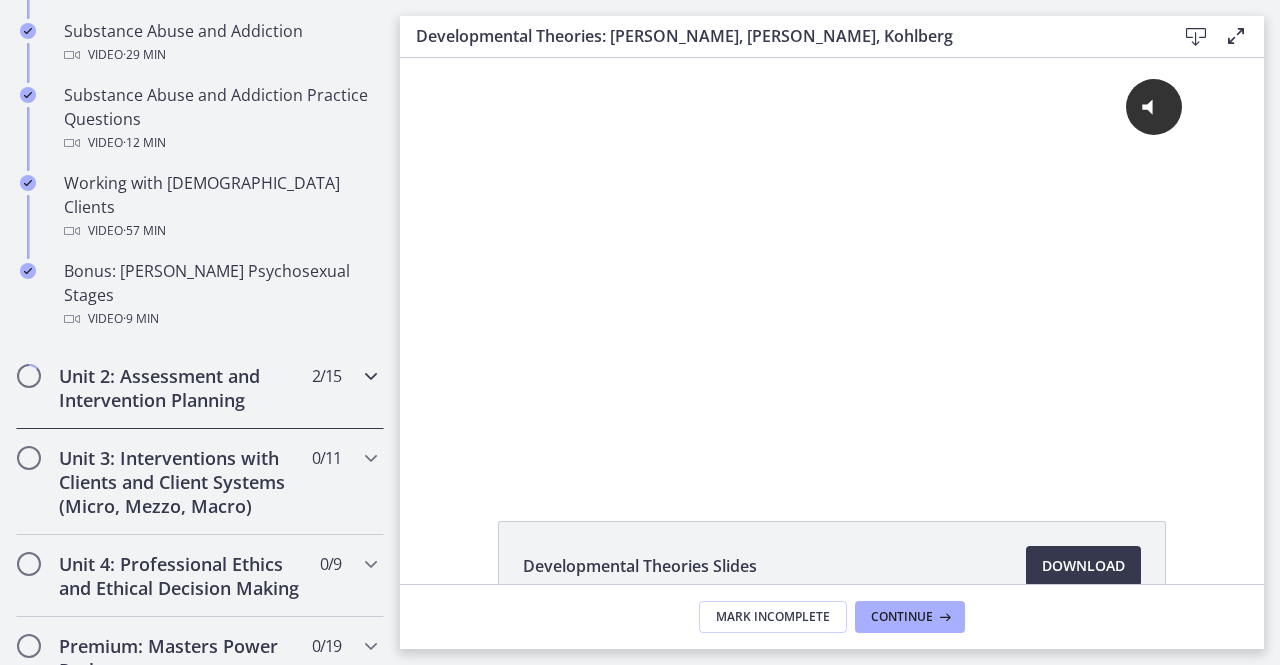 click on "Unit 2: Assessment and Intervention Planning" at bounding box center [181, 388] 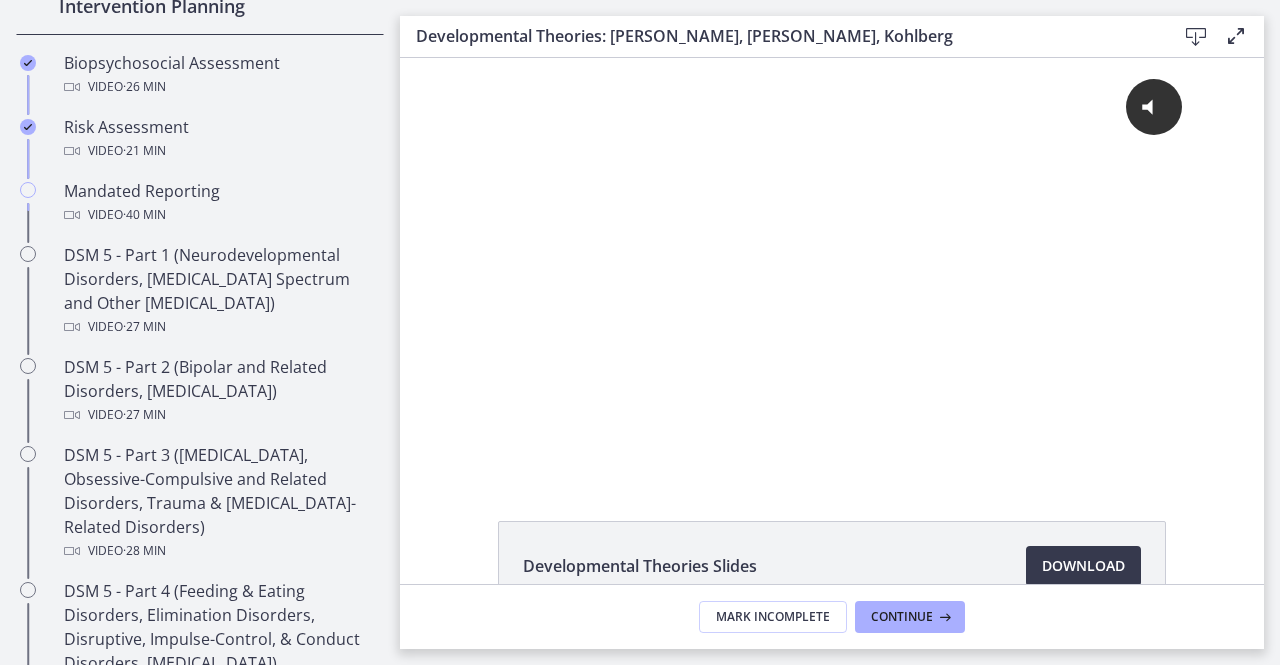 scroll, scrollTop: 641, scrollLeft: 0, axis: vertical 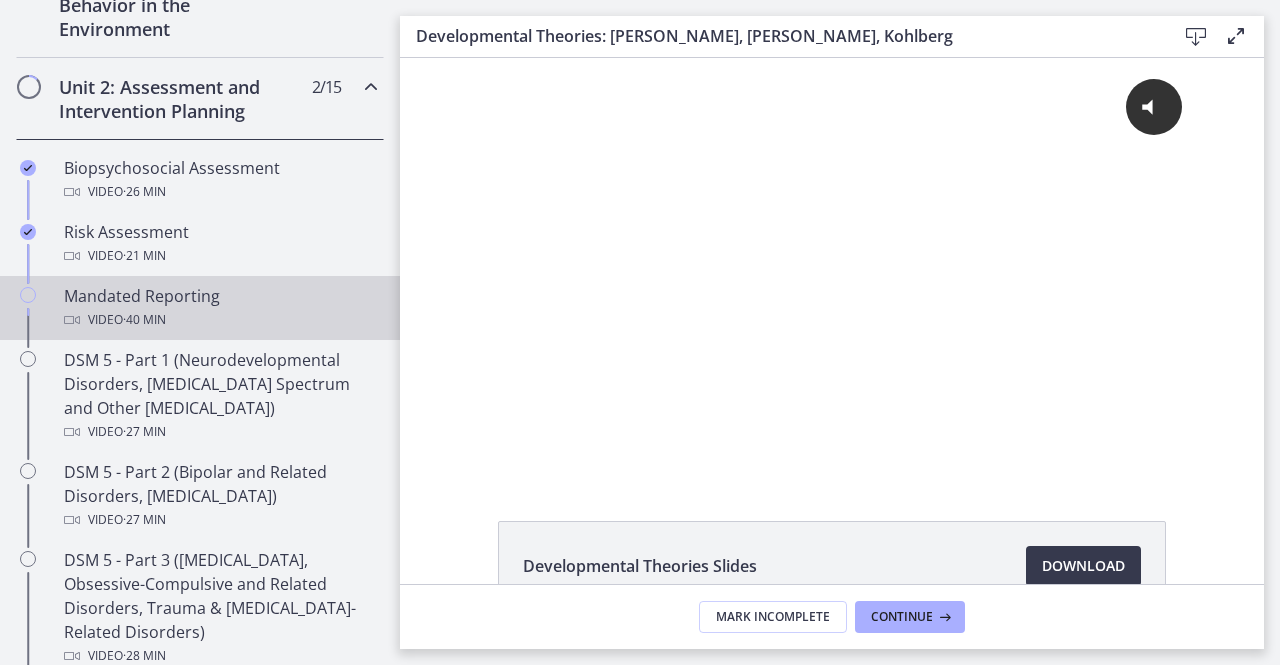 click on "Video
·  40 min" at bounding box center (220, 320) 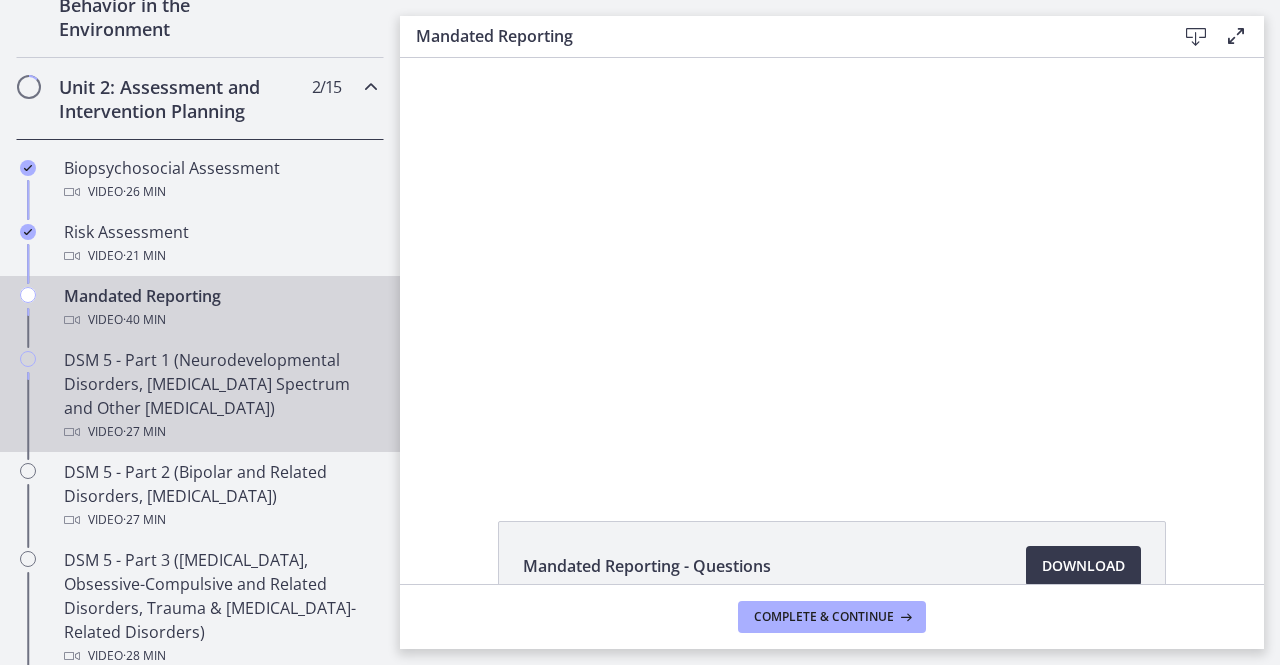 scroll, scrollTop: 0, scrollLeft: 0, axis: both 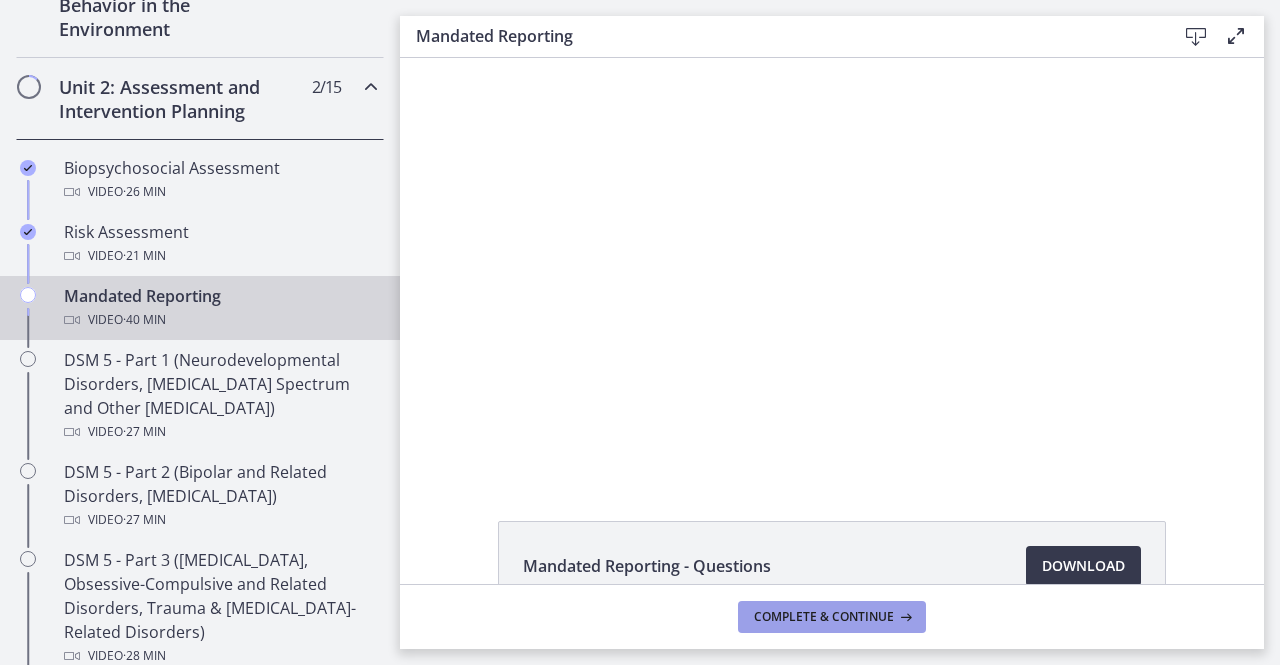 click on "Complete & continue" at bounding box center (824, 617) 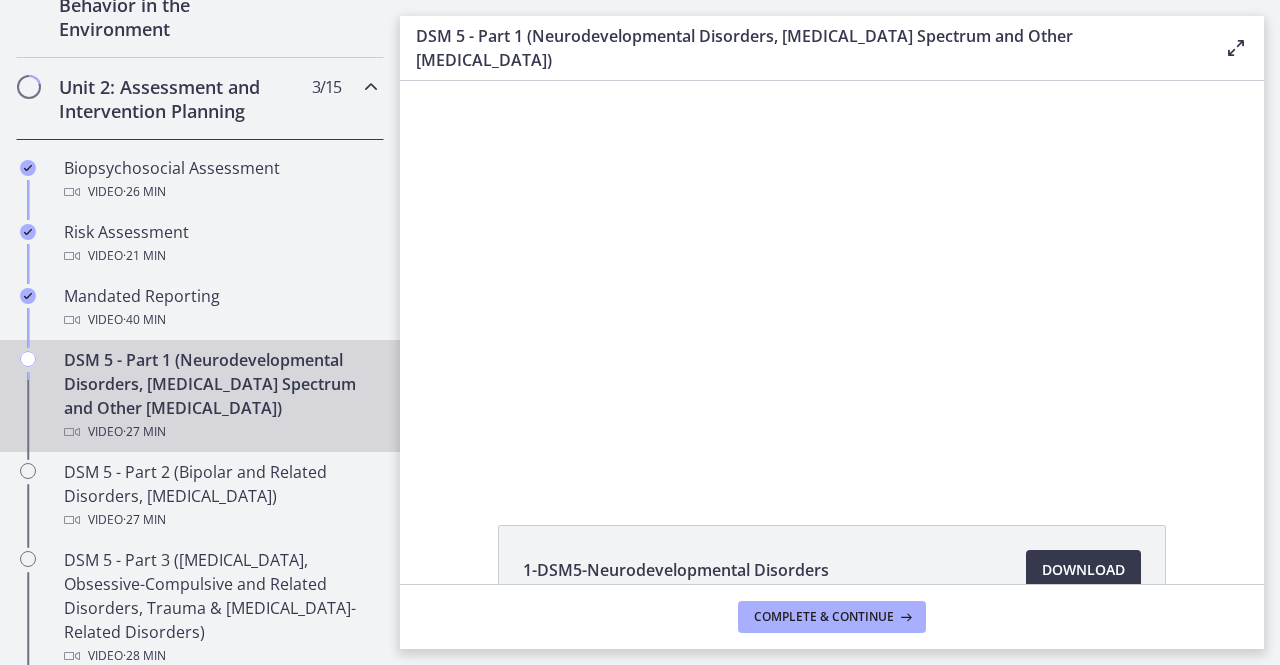 scroll, scrollTop: 0, scrollLeft: 0, axis: both 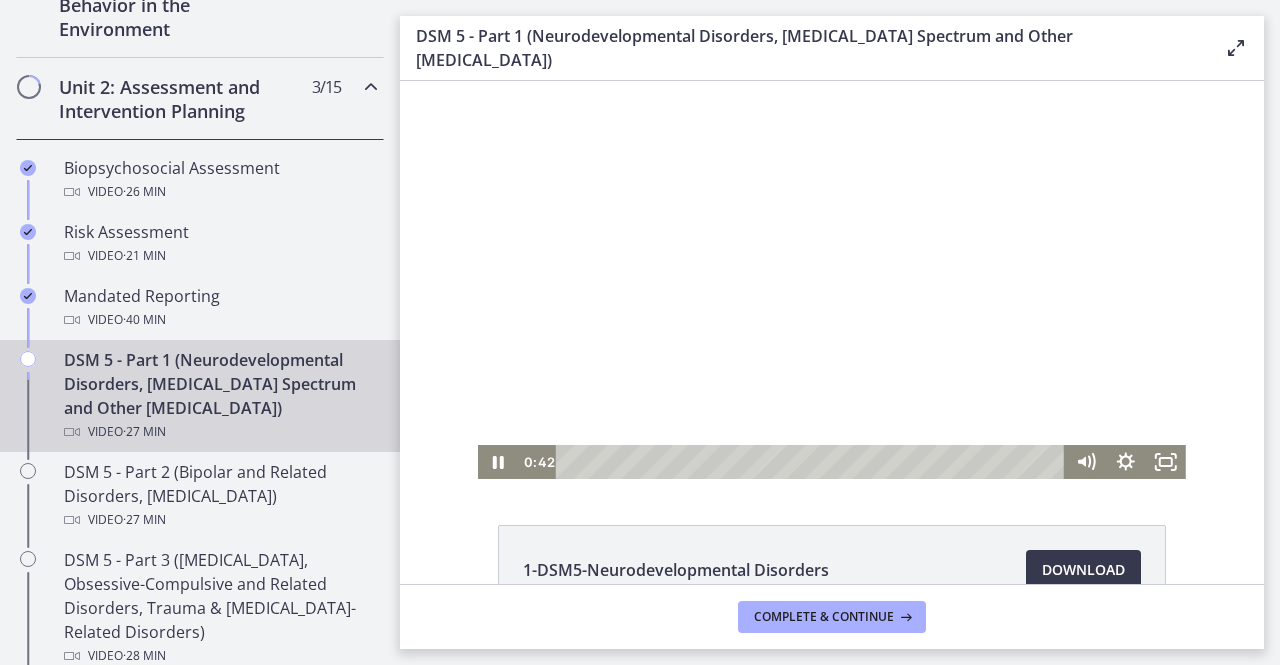 click at bounding box center (832, 280) 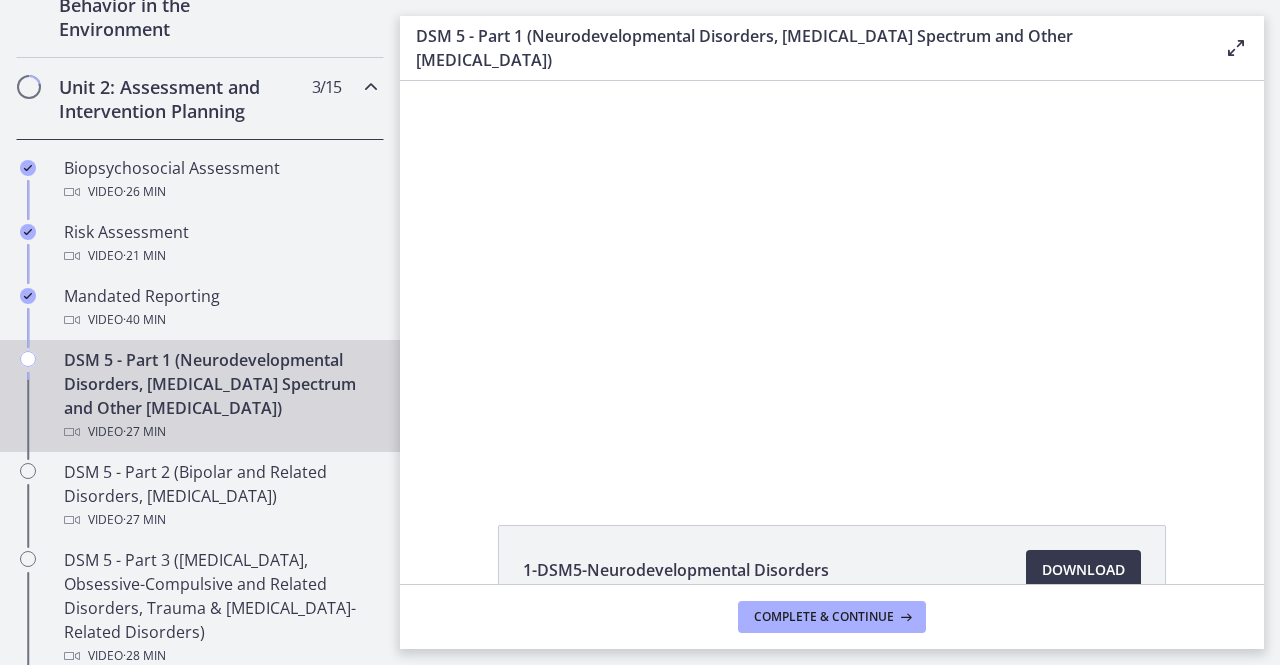 click at bounding box center (832, 280) 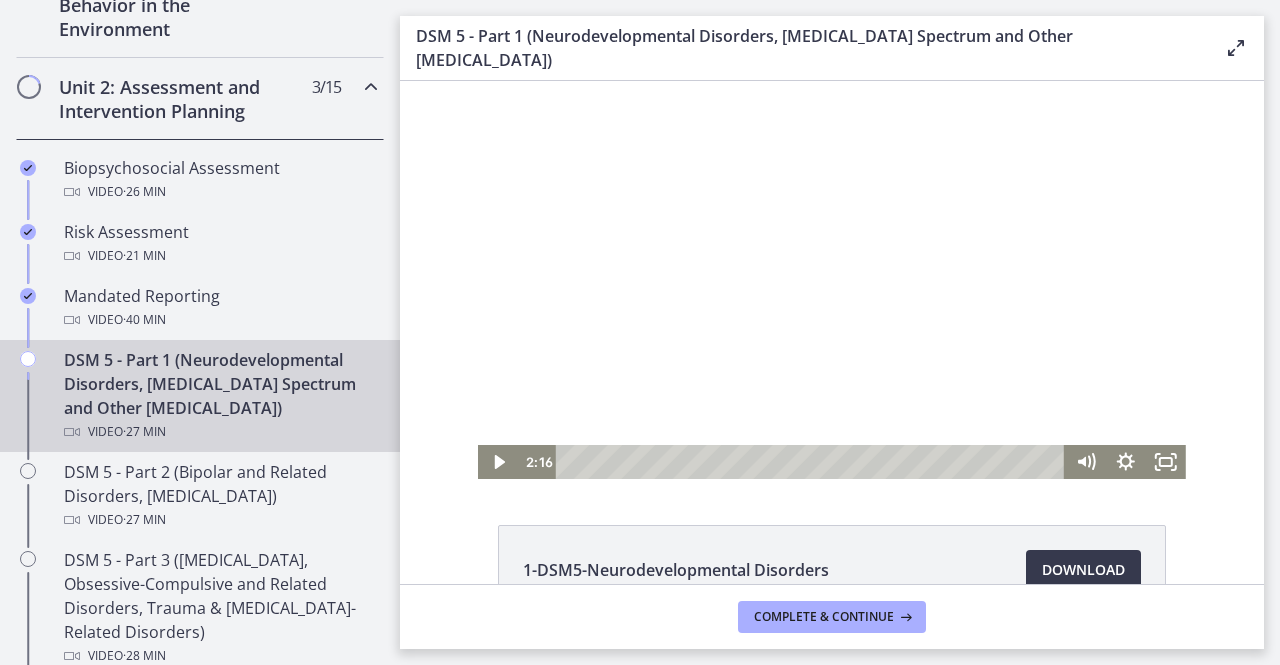 click at bounding box center [832, 280] 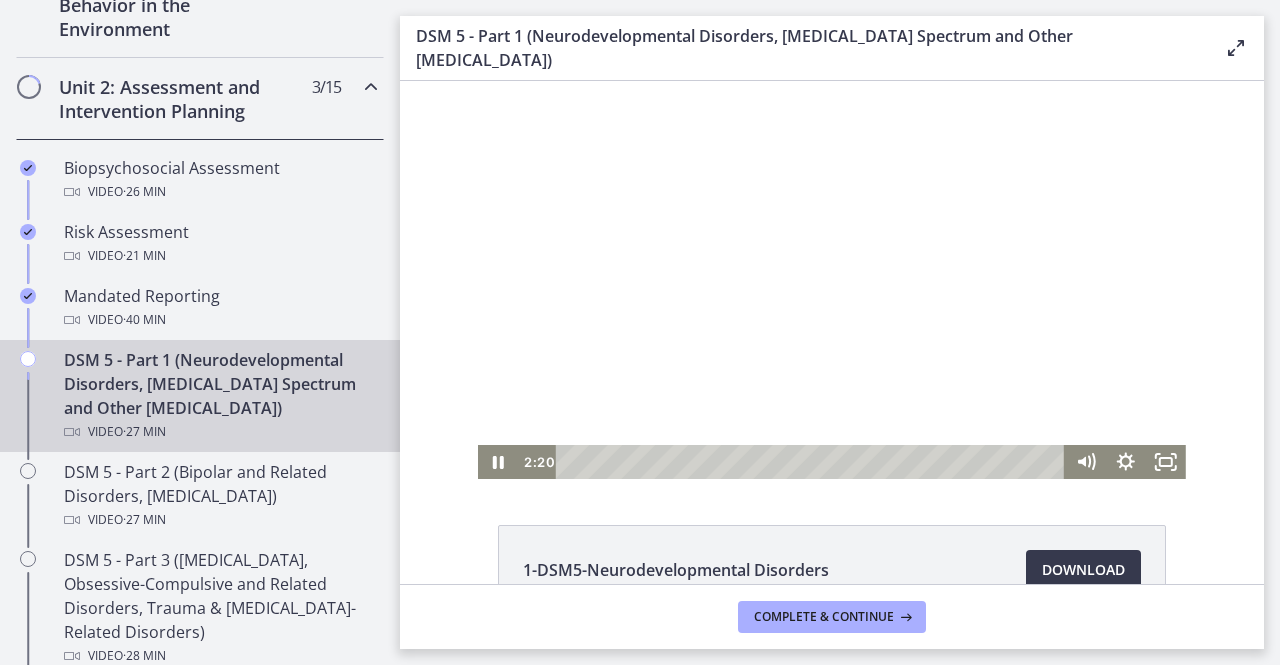 click at bounding box center (832, 280) 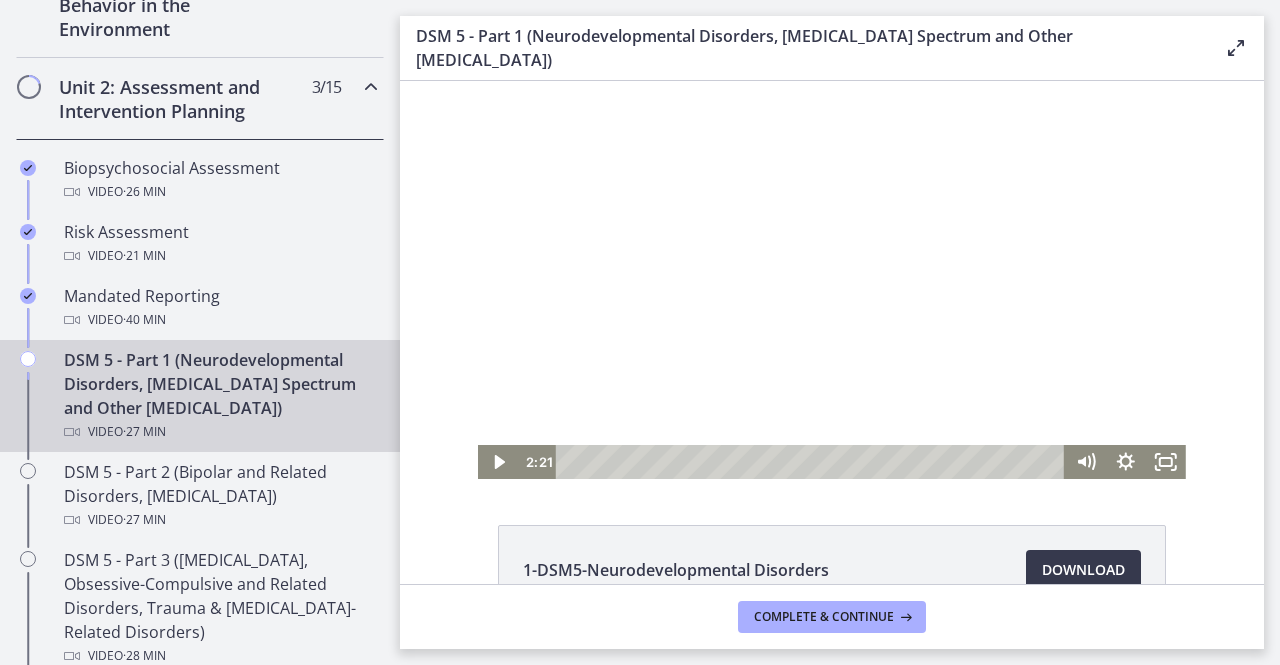 click at bounding box center (832, 280) 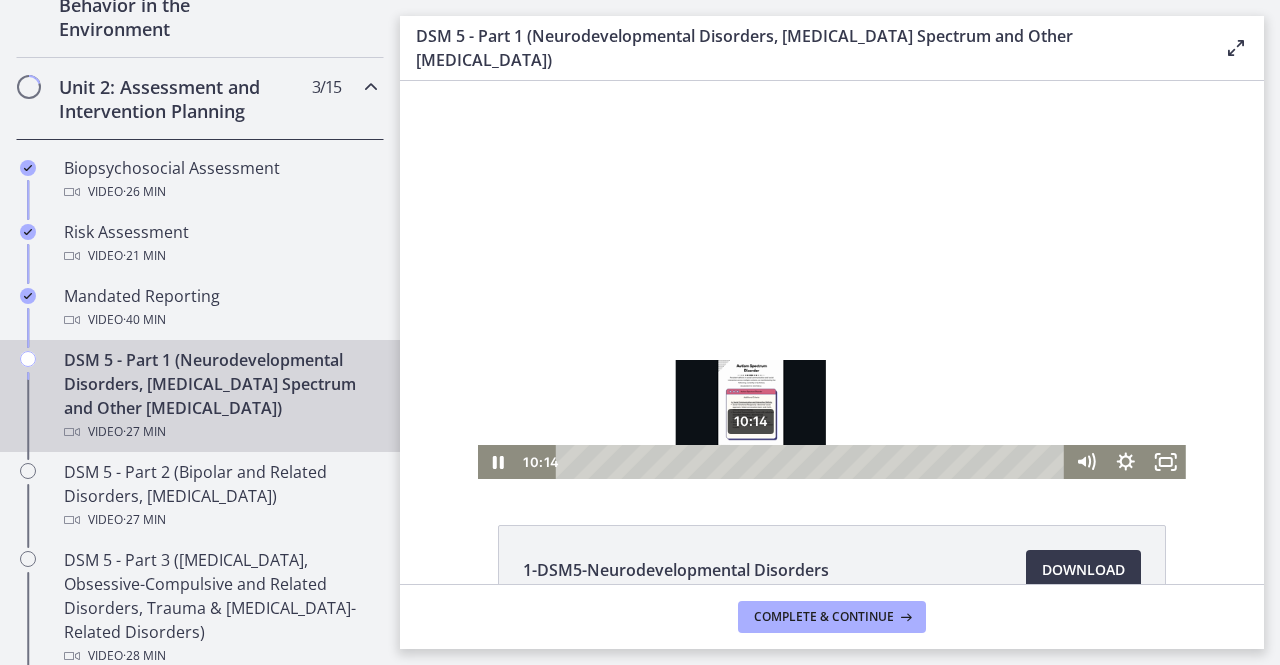 click on "10:14" at bounding box center (813, 462) 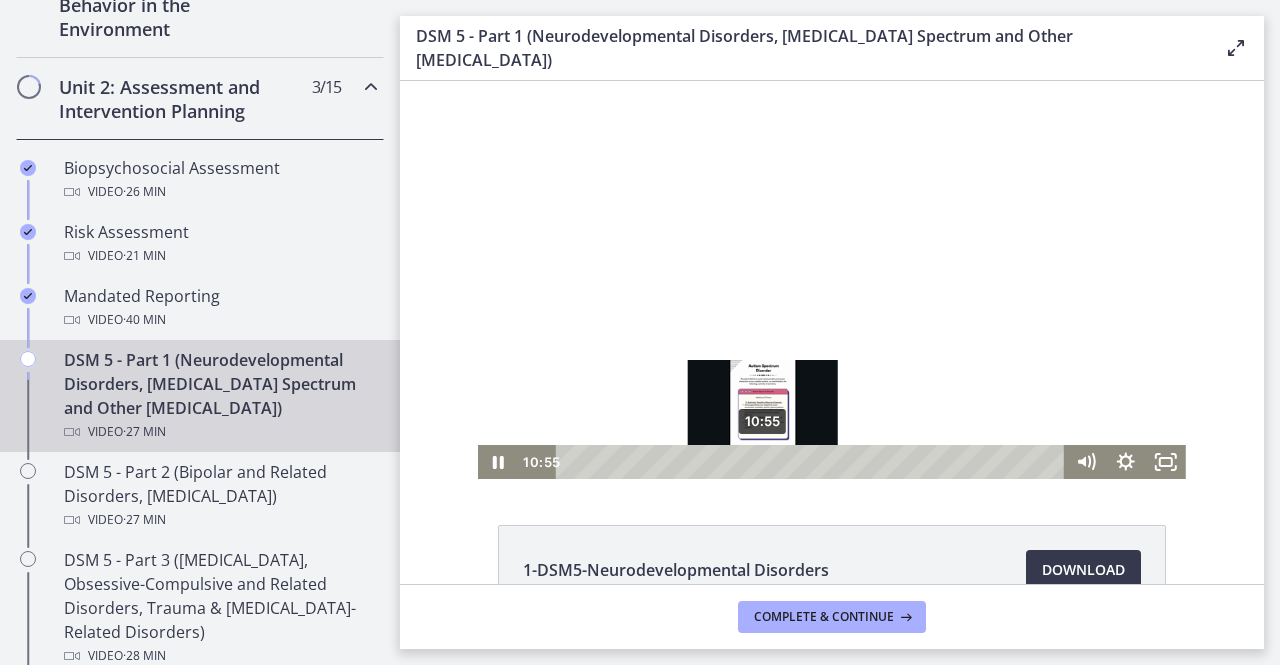 click on "10:55" at bounding box center [813, 462] 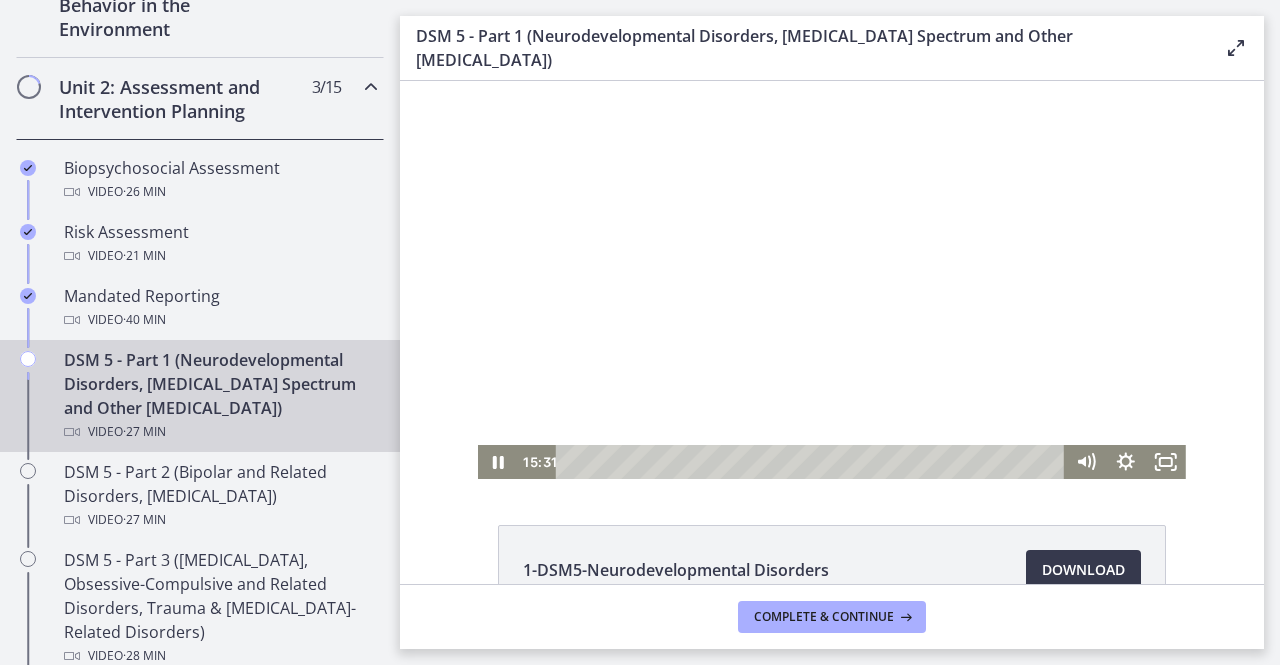 click at bounding box center [832, 280] 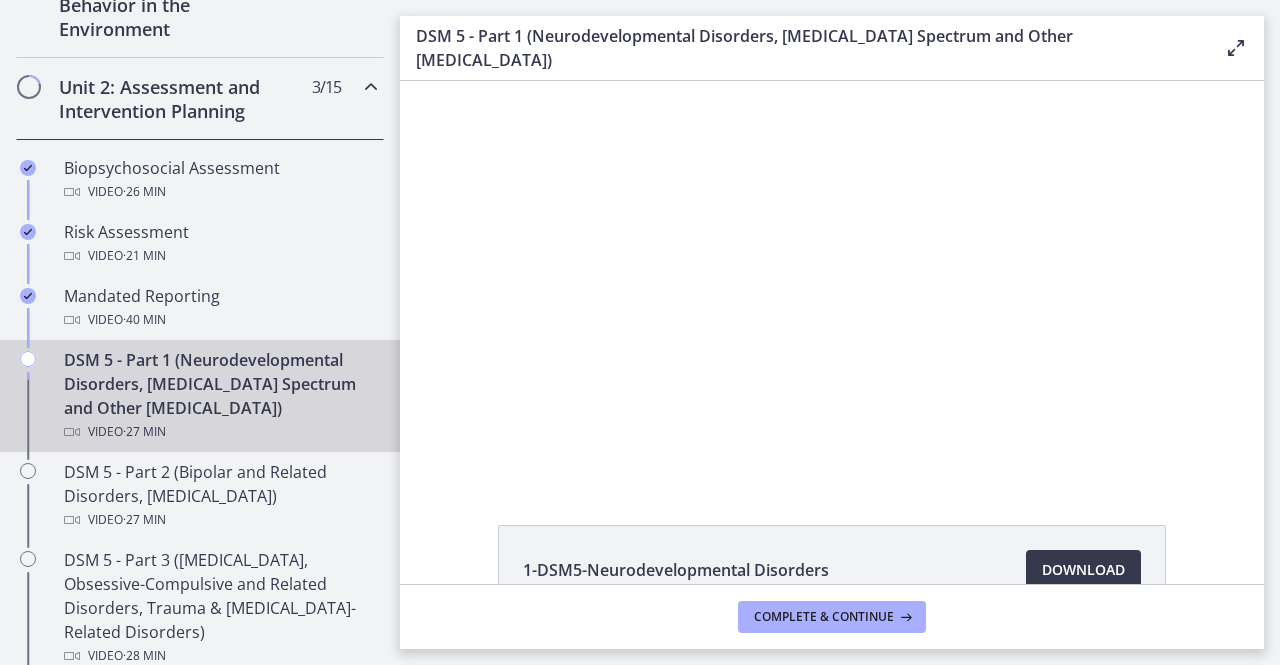 click at bounding box center (832, 280) 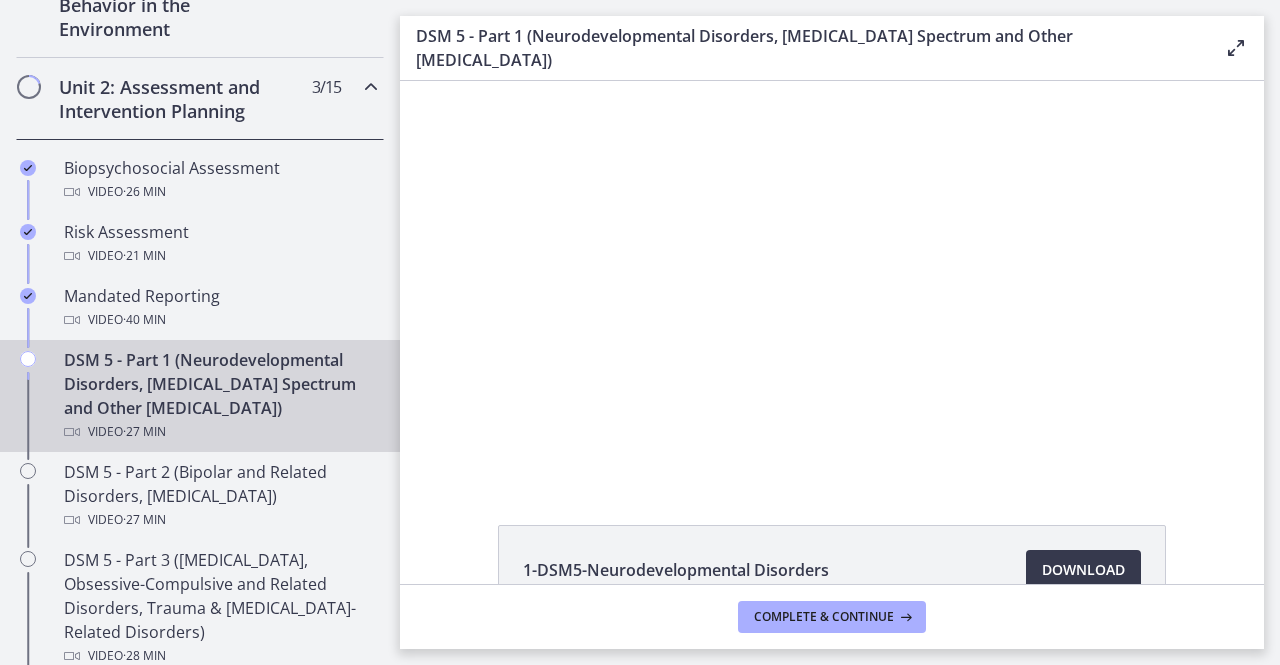 click at bounding box center (832, 280) 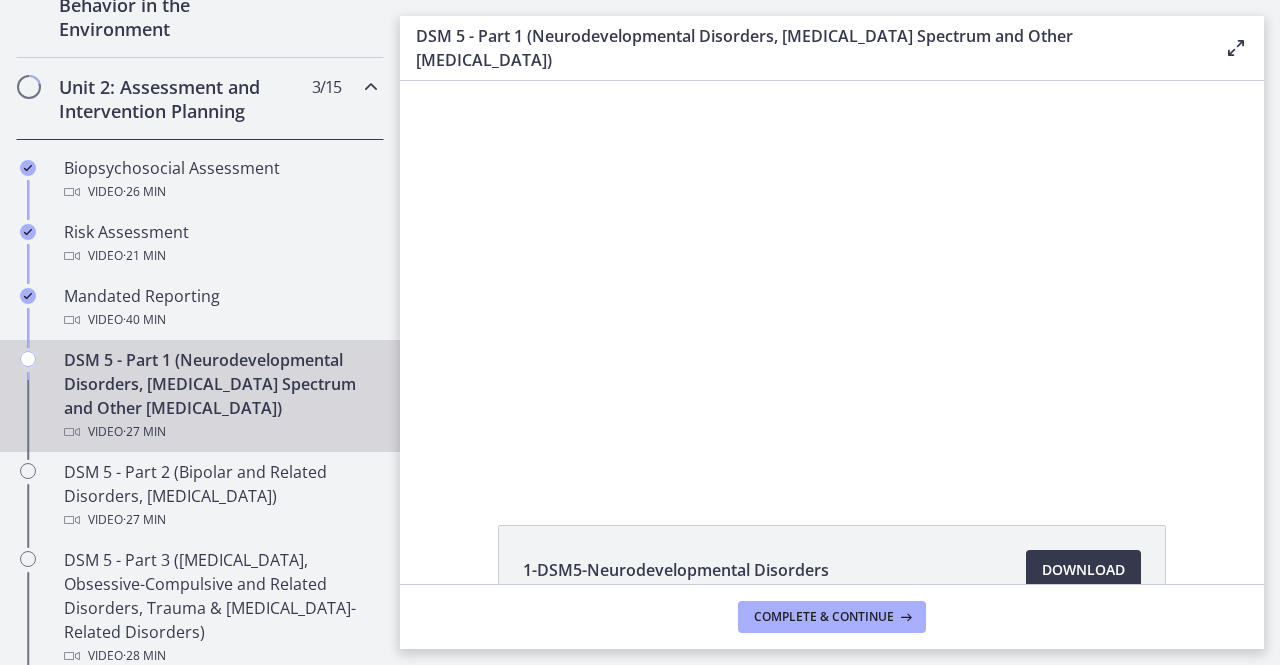 click at bounding box center (832, 280) 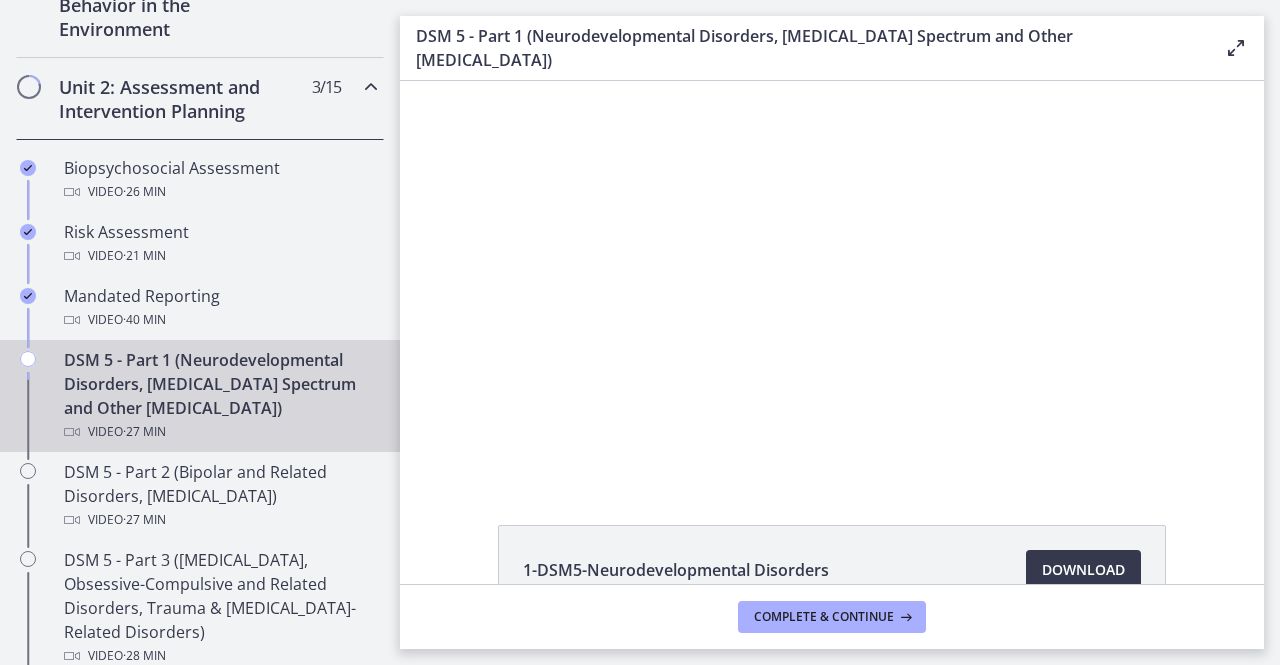 click at bounding box center (832, 280) 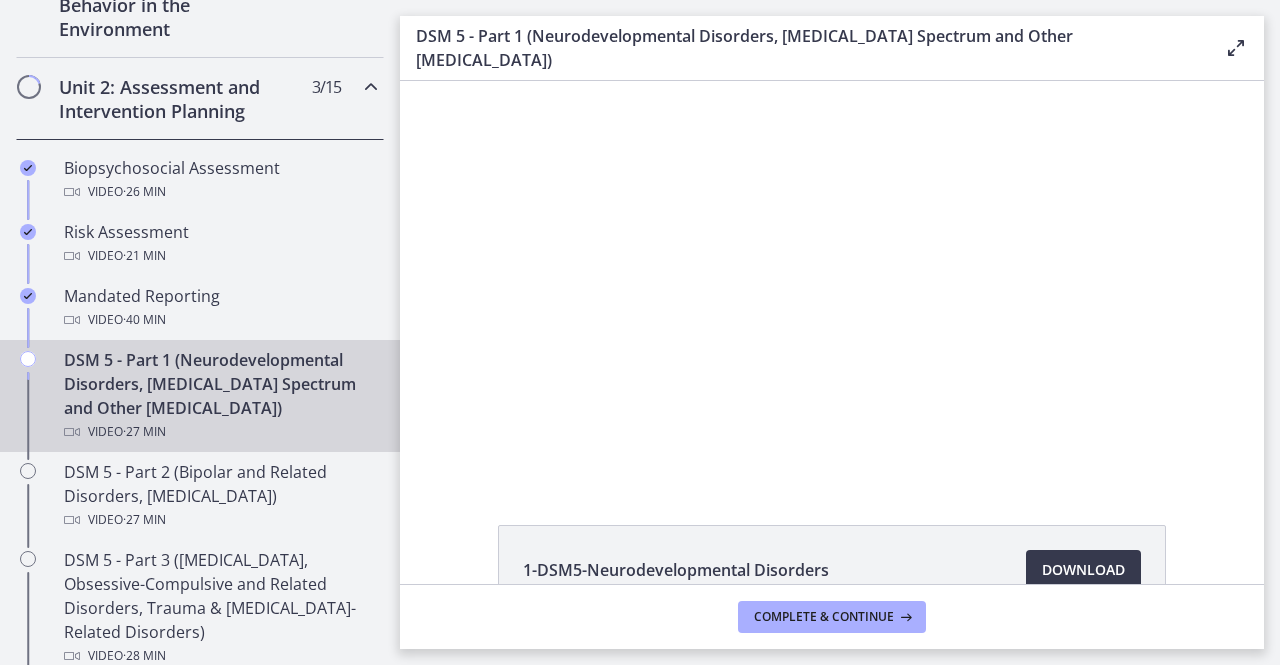 click at bounding box center [832, 280] 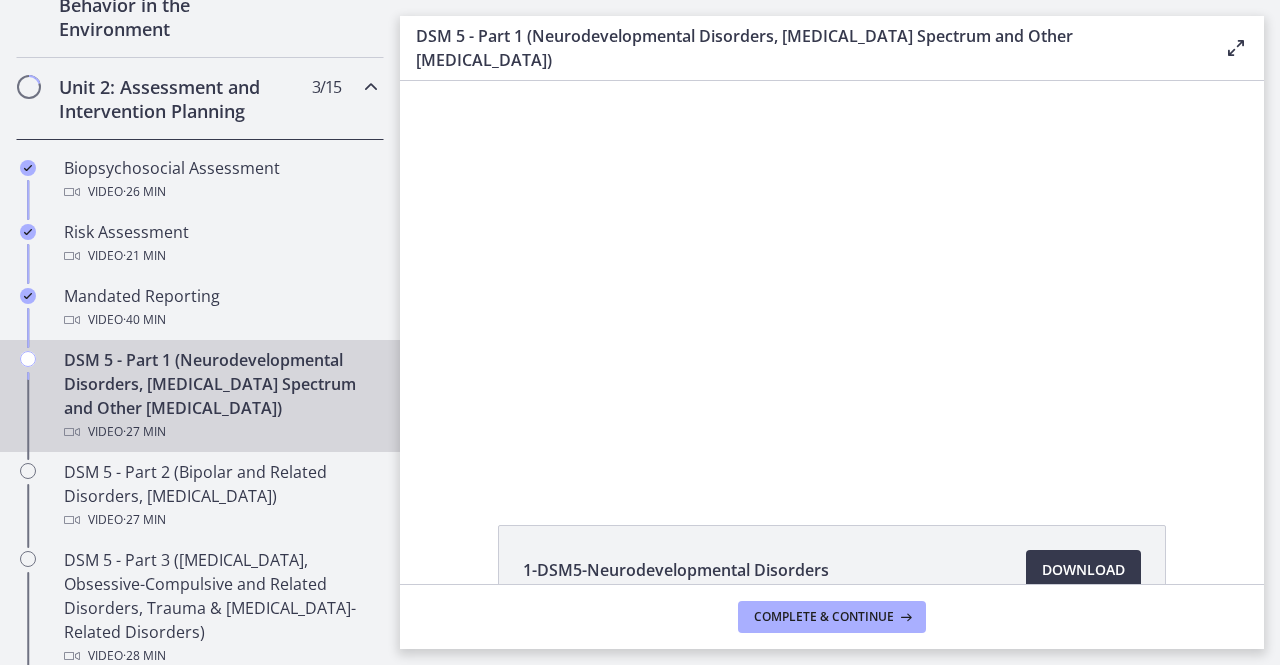 click at bounding box center (832, 280) 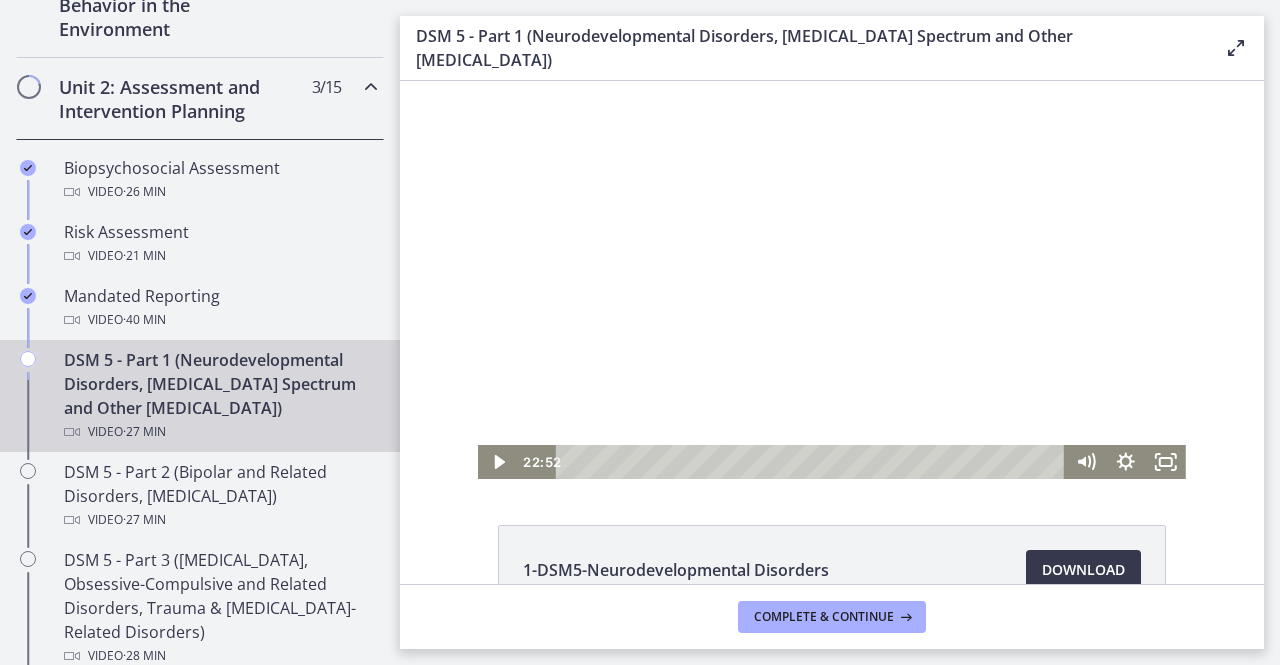 click at bounding box center [832, 280] 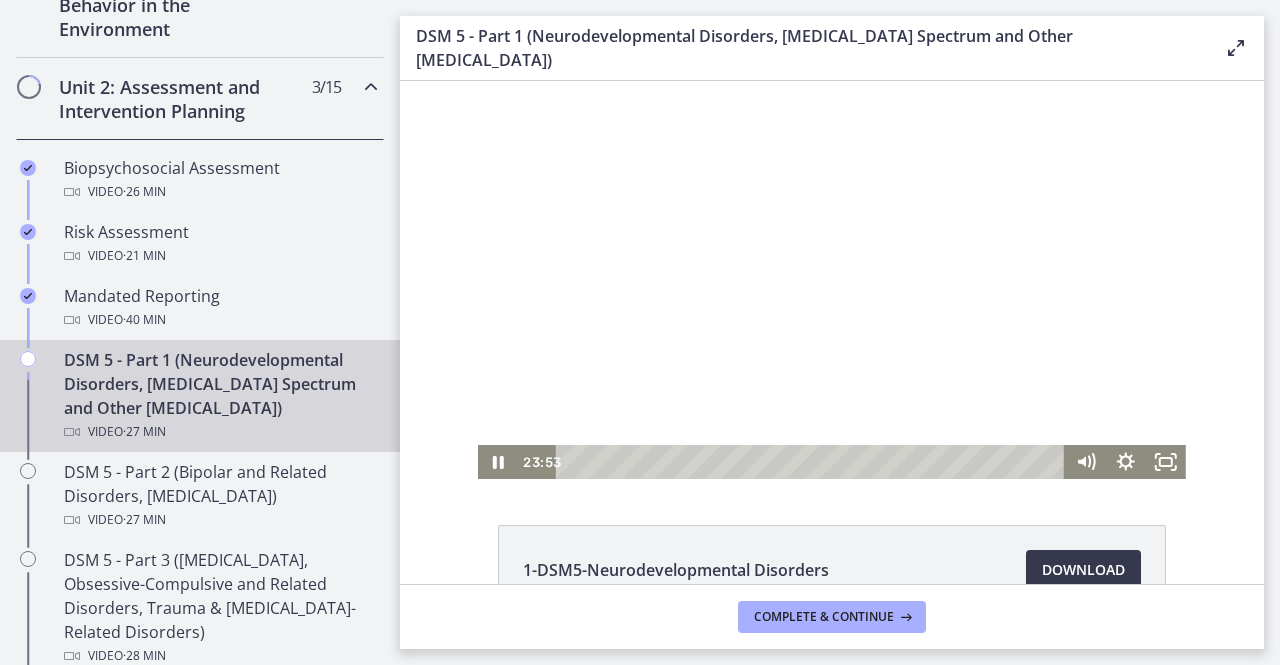 click at bounding box center [832, 280] 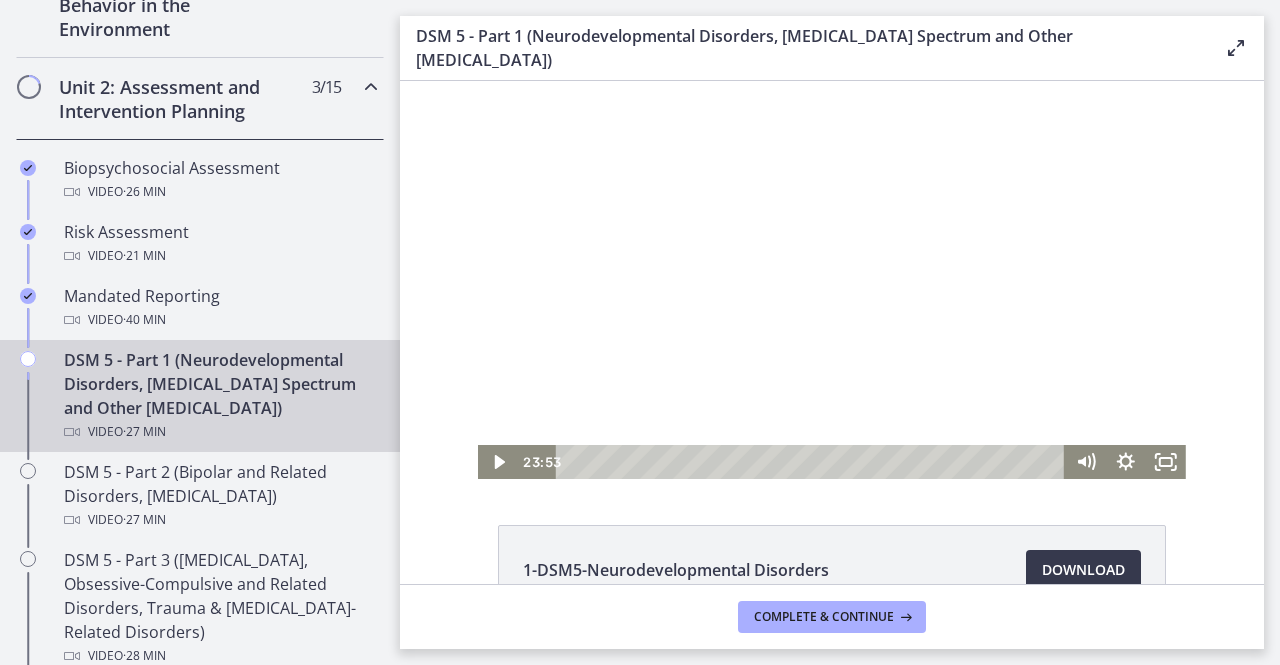 click at bounding box center (832, 280) 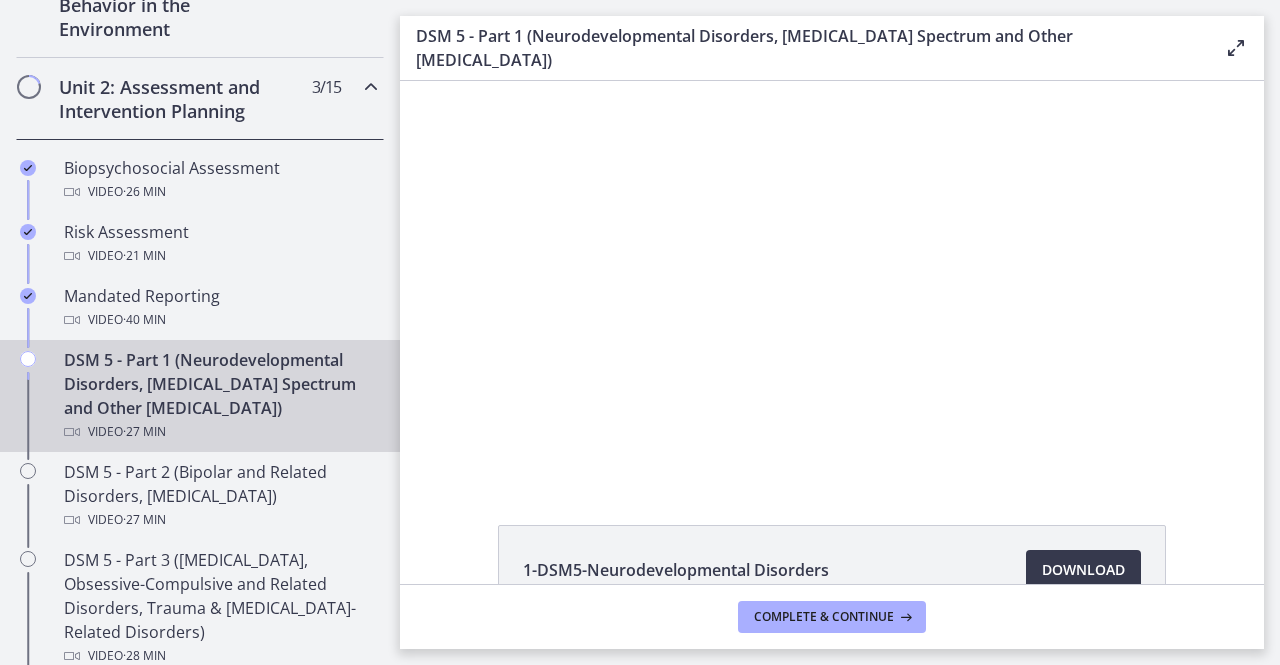 click at bounding box center [832, 280] 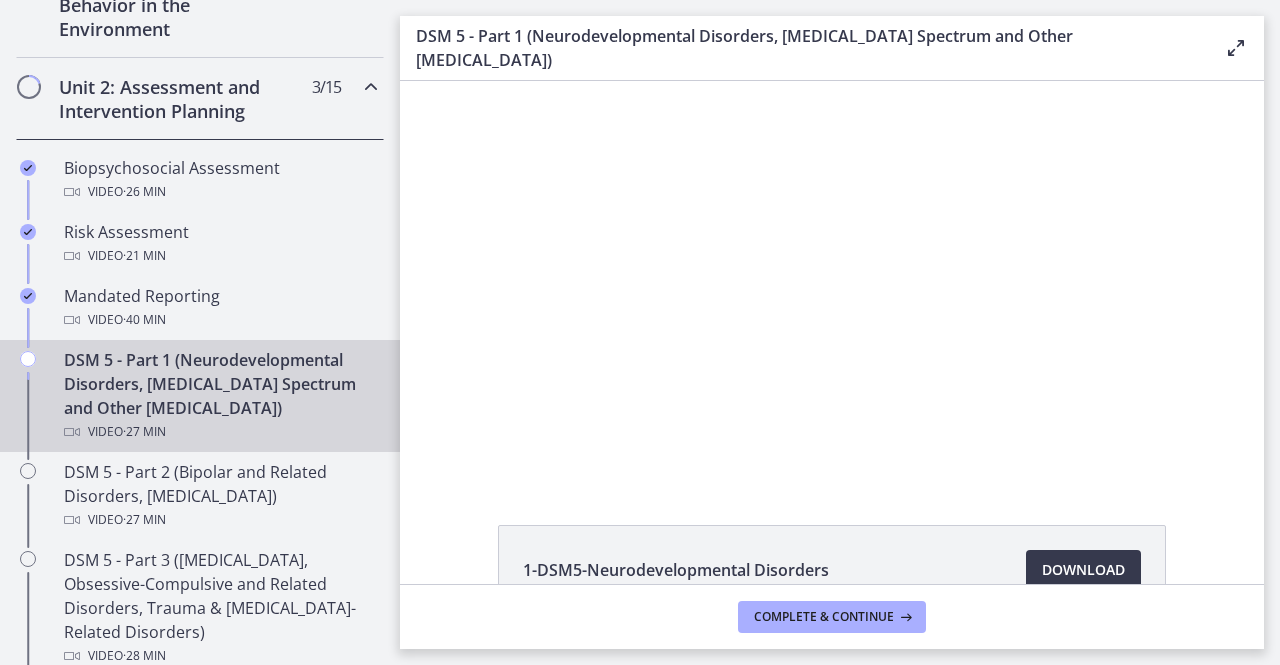click at bounding box center [832, 280] 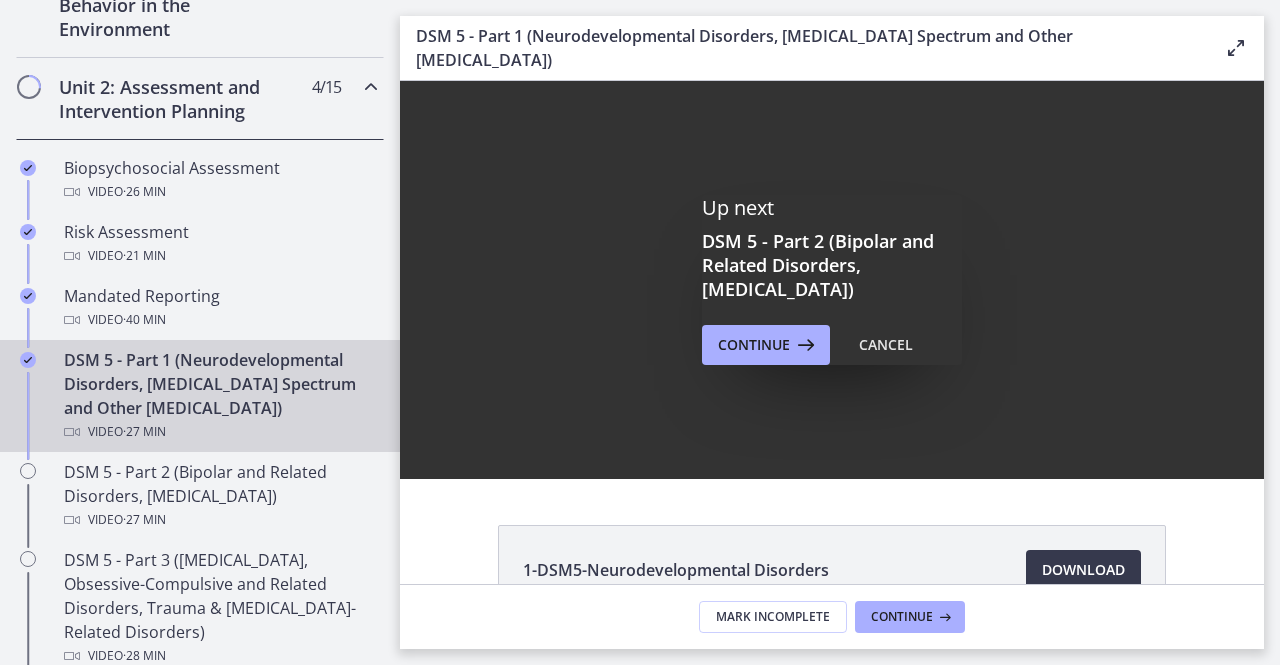 scroll, scrollTop: 0, scrollLeft: 0, axis: both 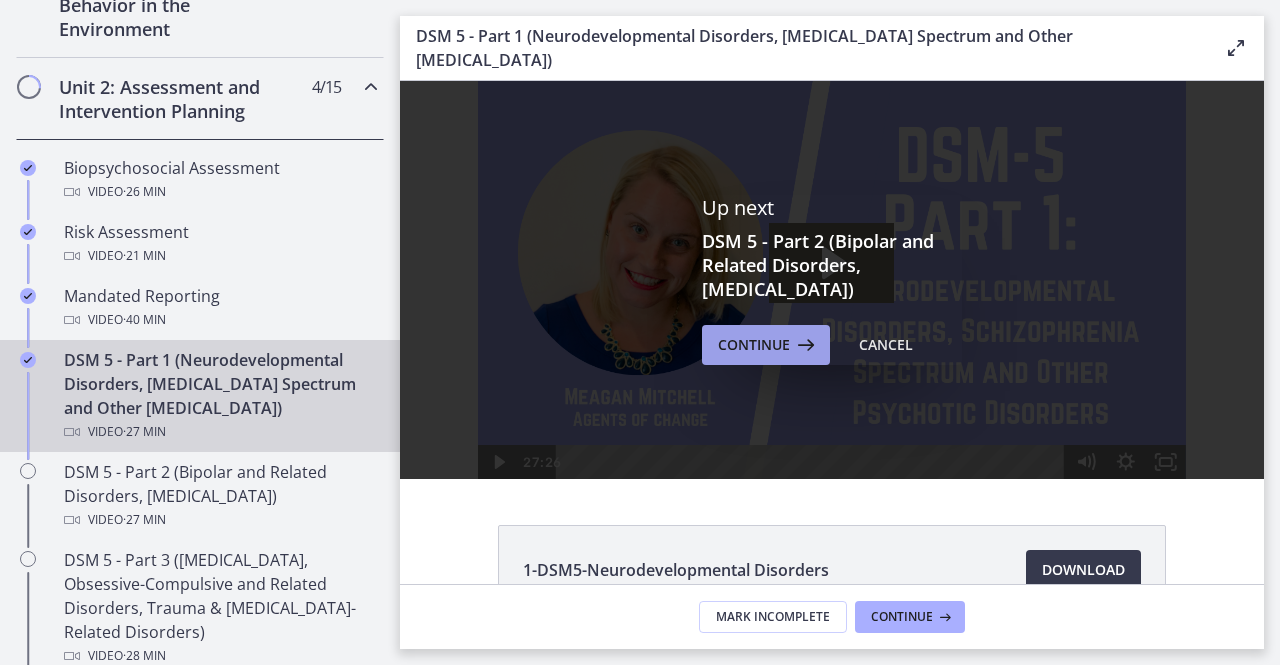 click on "Continue" at bounding box center [754, 345] 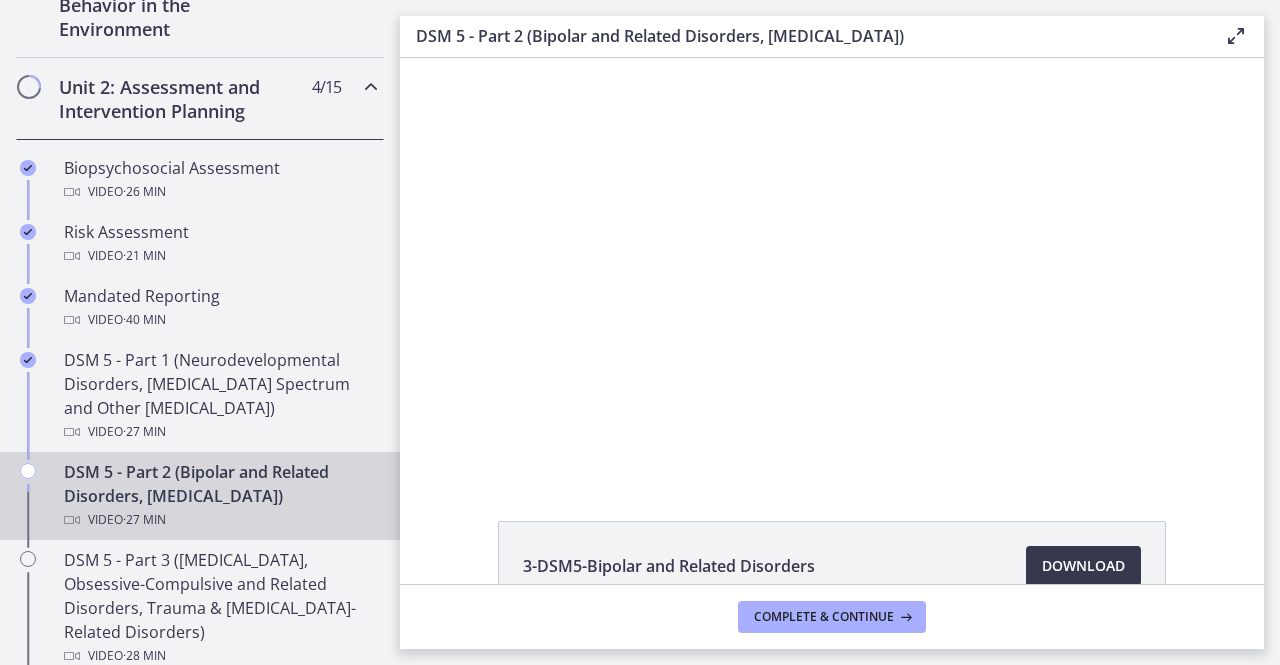 scroll, scrollTop: 0, scrollLeft: 0, axis: both 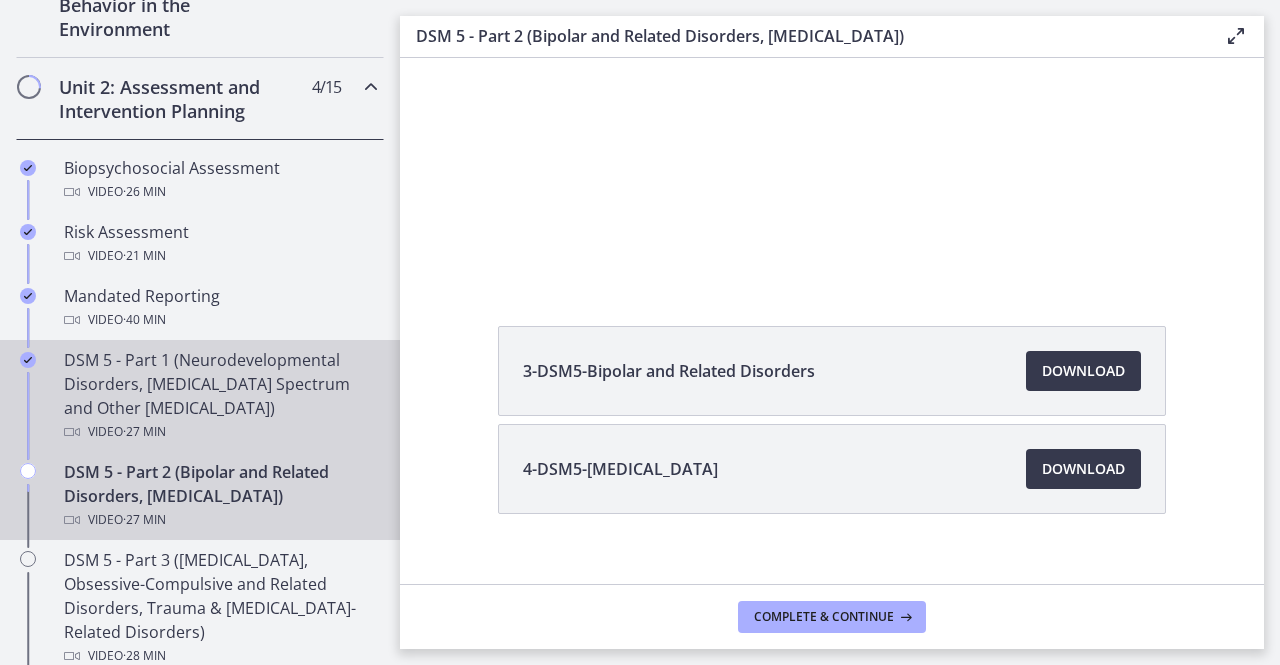 click on "Video
·  27 min" at bounding box center [220, 432] 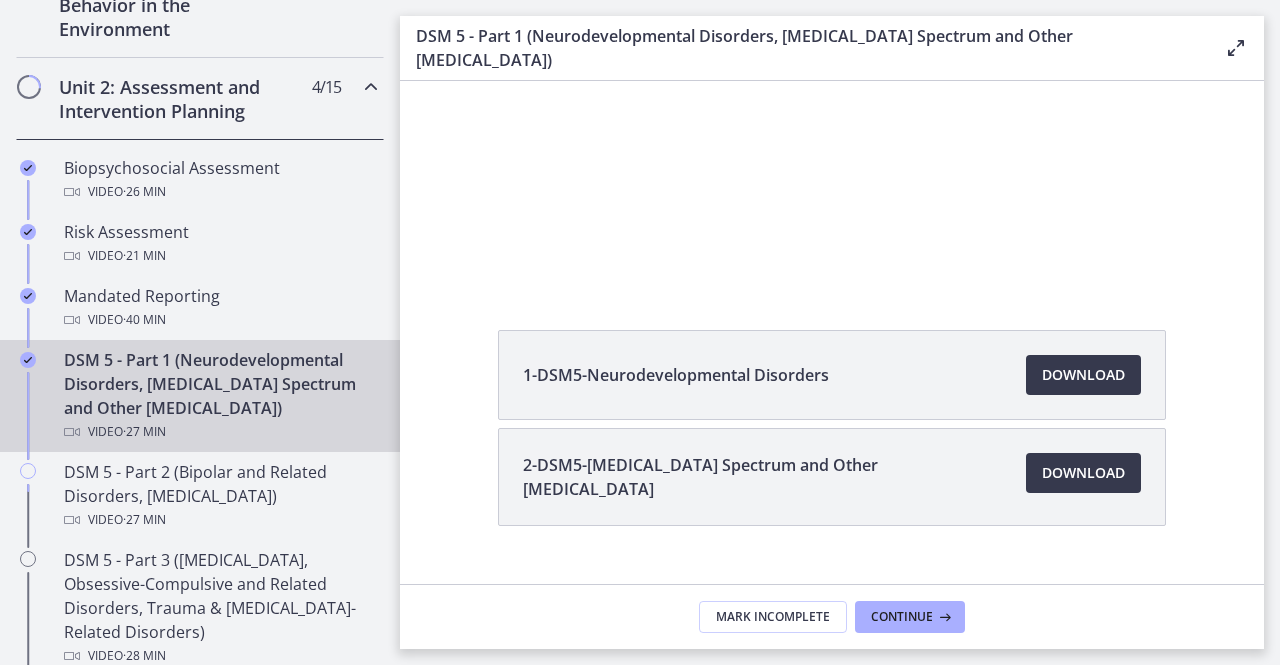 scroll, scrollTop: 0, scrollLeft: 0, axis: both 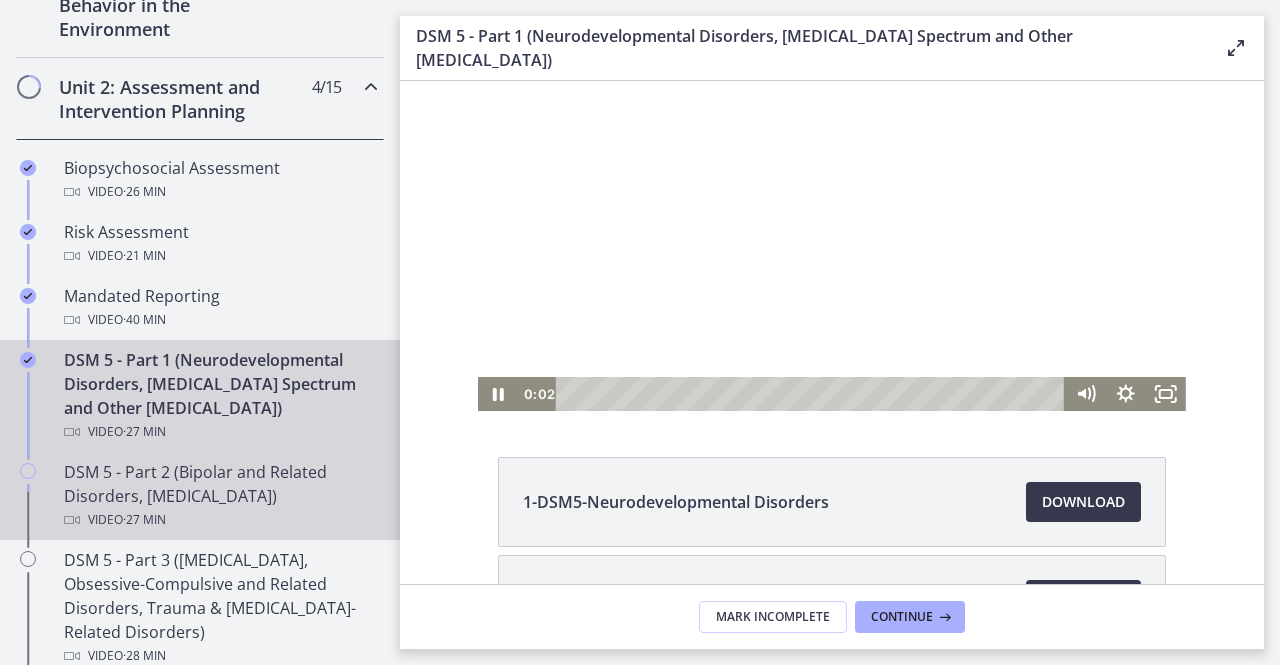 click on "DSM 5 - Part 2 (Bipolar and Related Disorders, [MEDICAL_DATA])
Video
·  27 min" at bounding box center [220, 496] 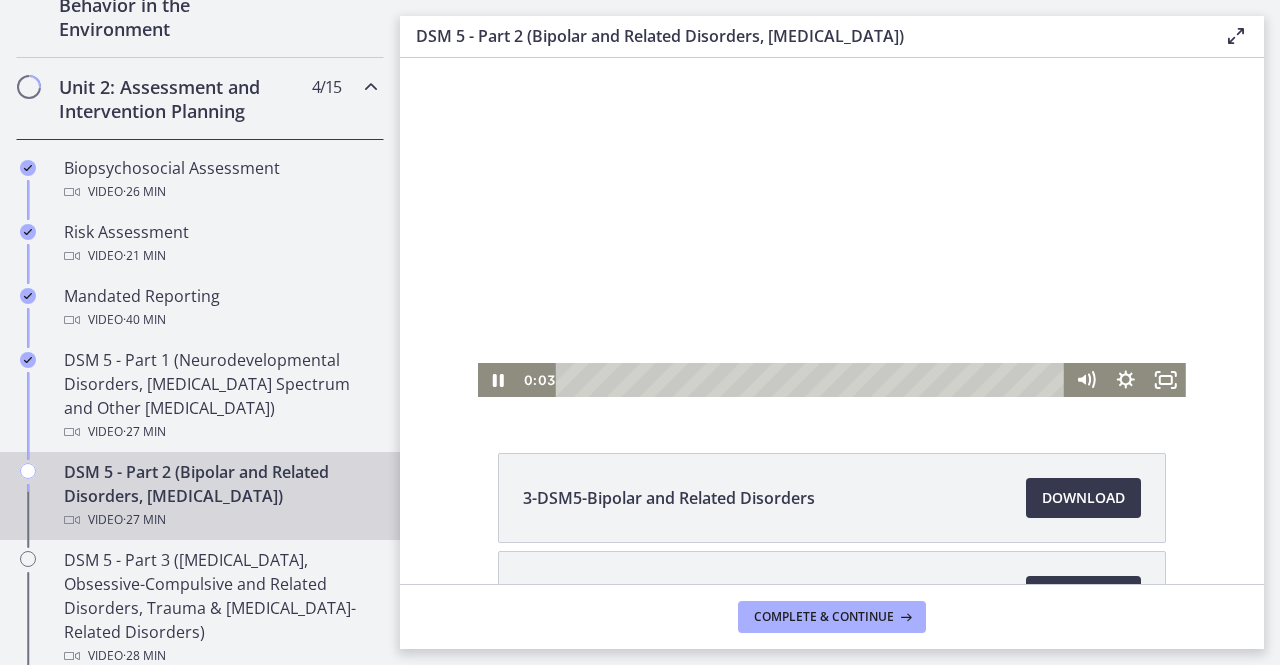 scroll, scrollTop: 0, scrollLeft: 0, axis: both 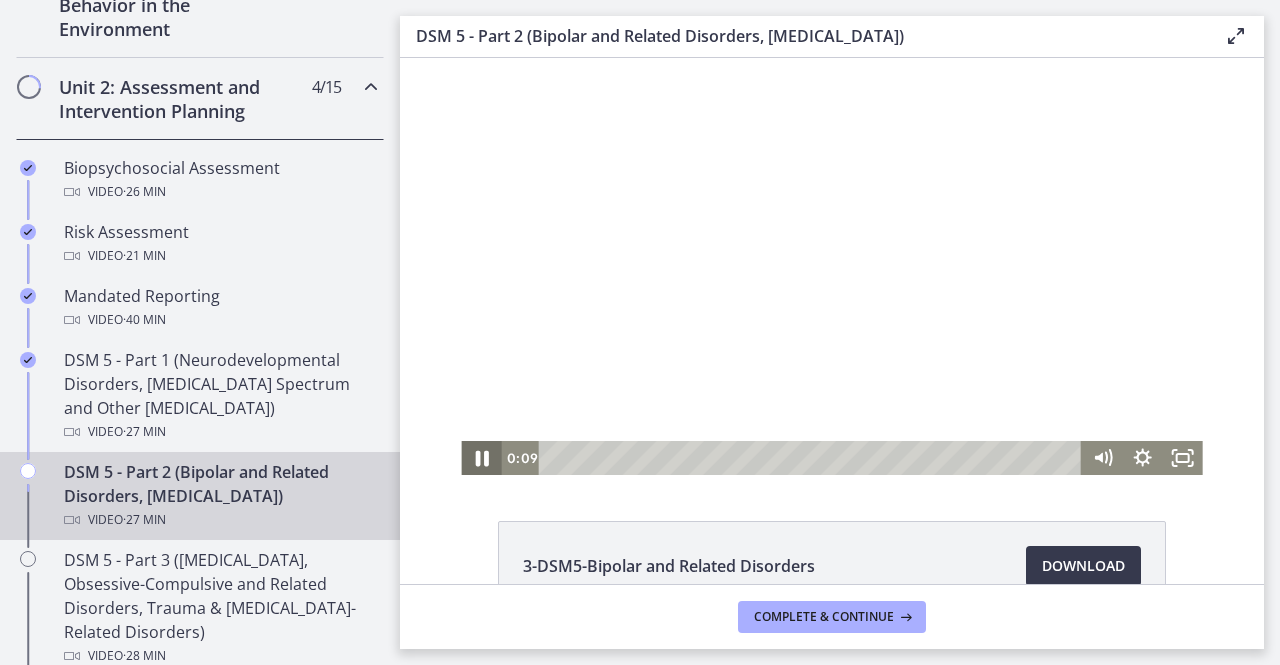 click 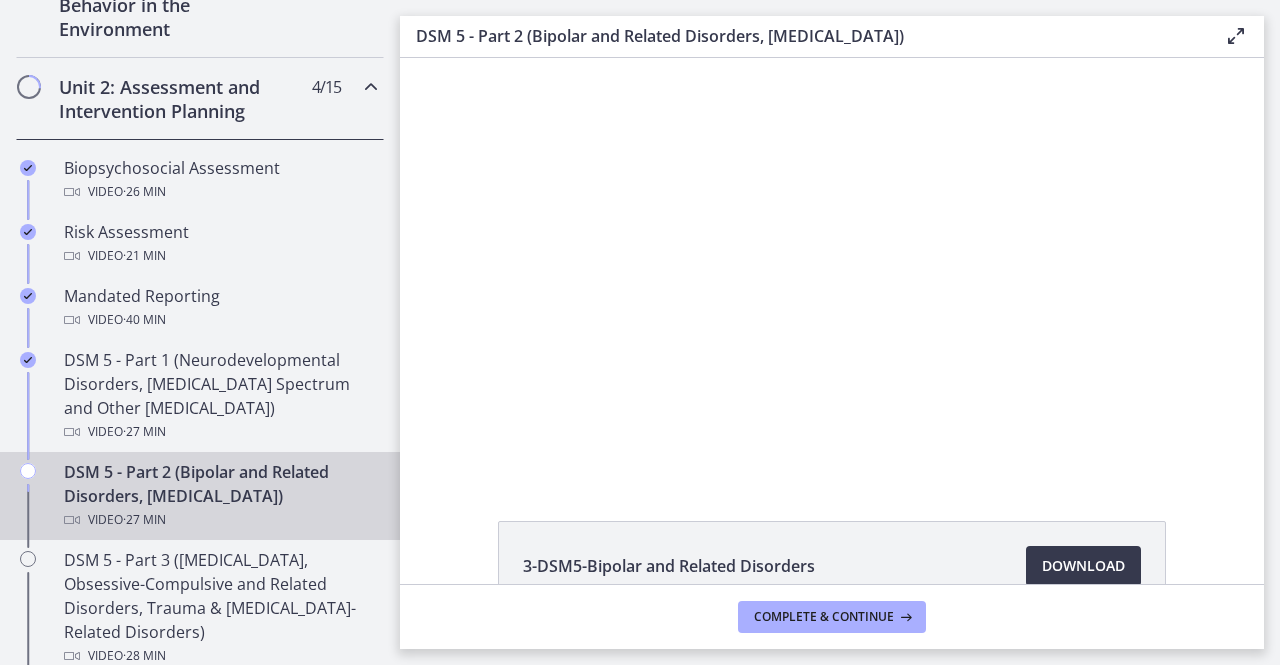 scroll, scrollTop: 219, scrollLeft: 0, axis: vertical 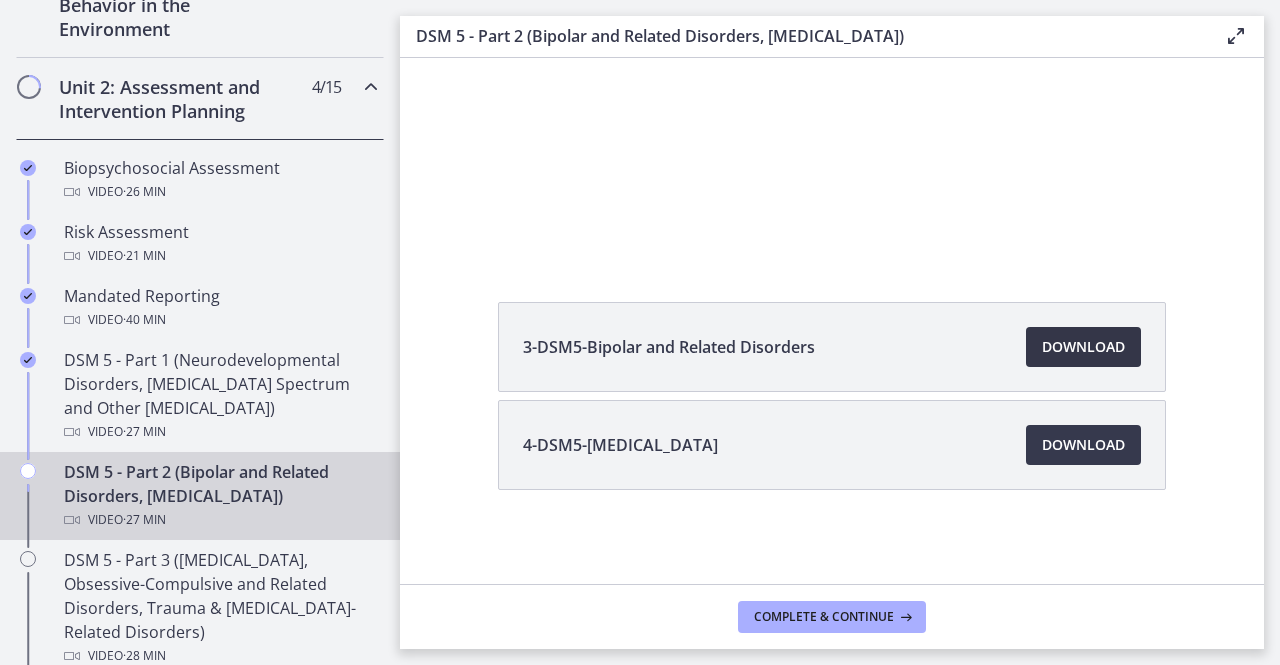 click on "Download
Opens in a new window" at bounding box center [1083, 347] 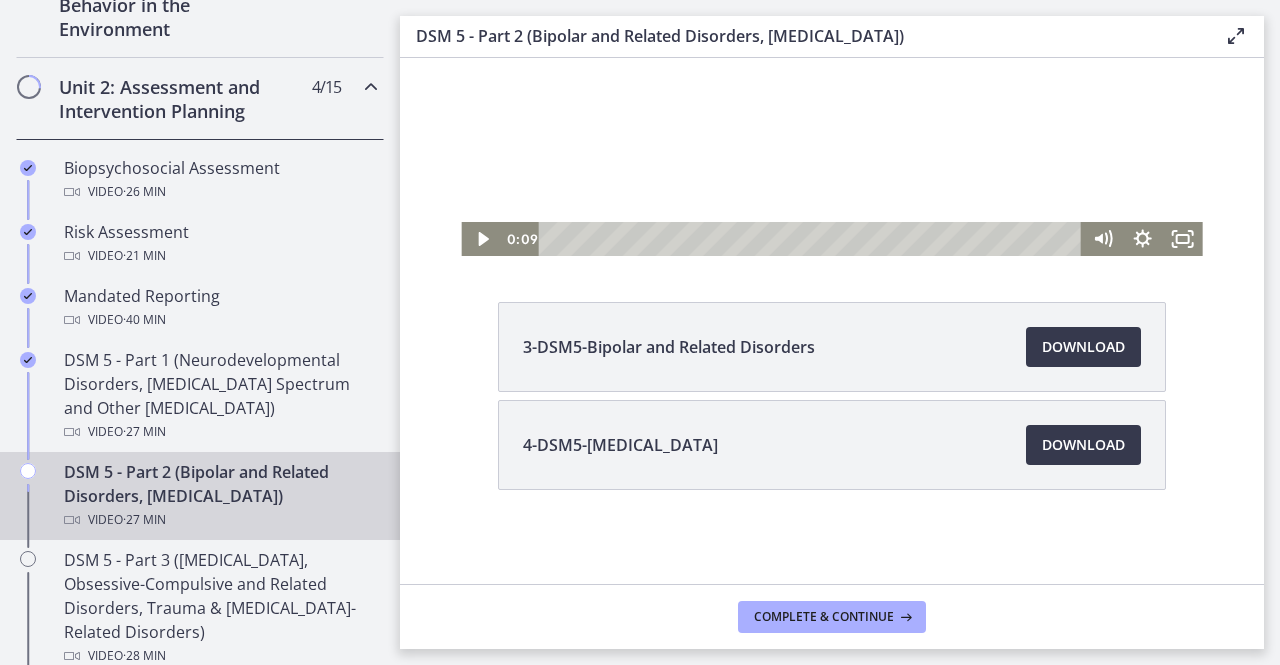 click at bounding box center (831, 47) 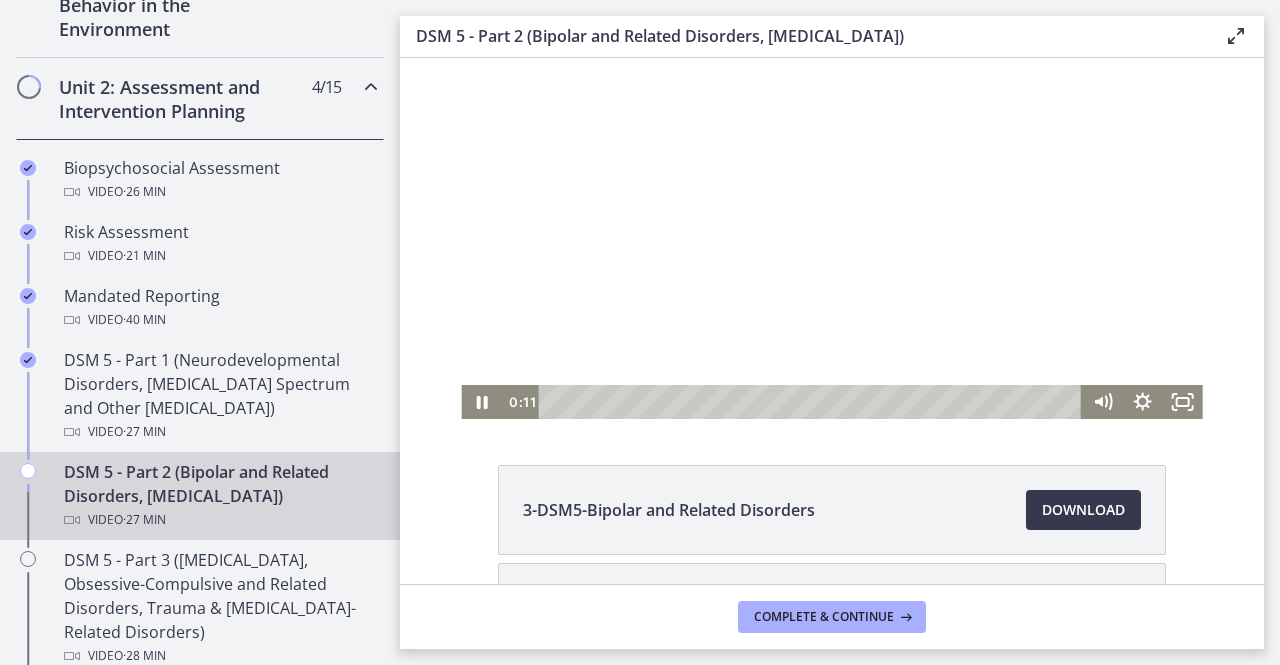 scroll, scrollTop: 0, scrollLeft: 0, axis: both 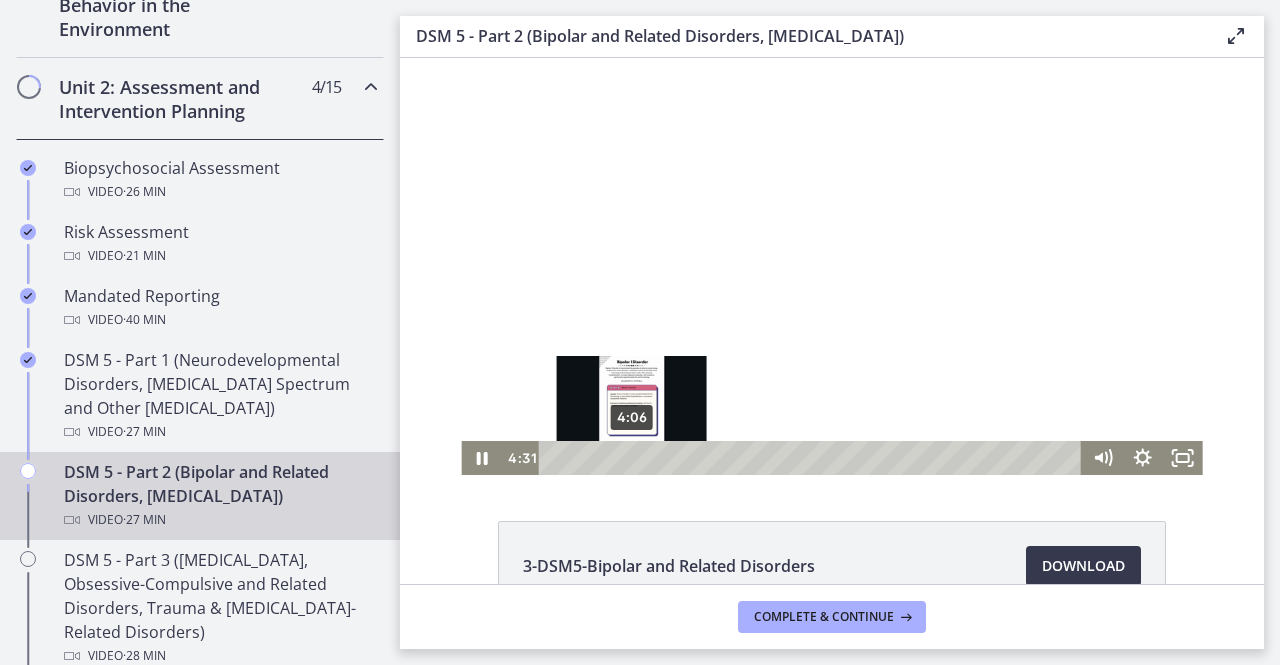 click on "4:06" at bounding box center [813, 458] 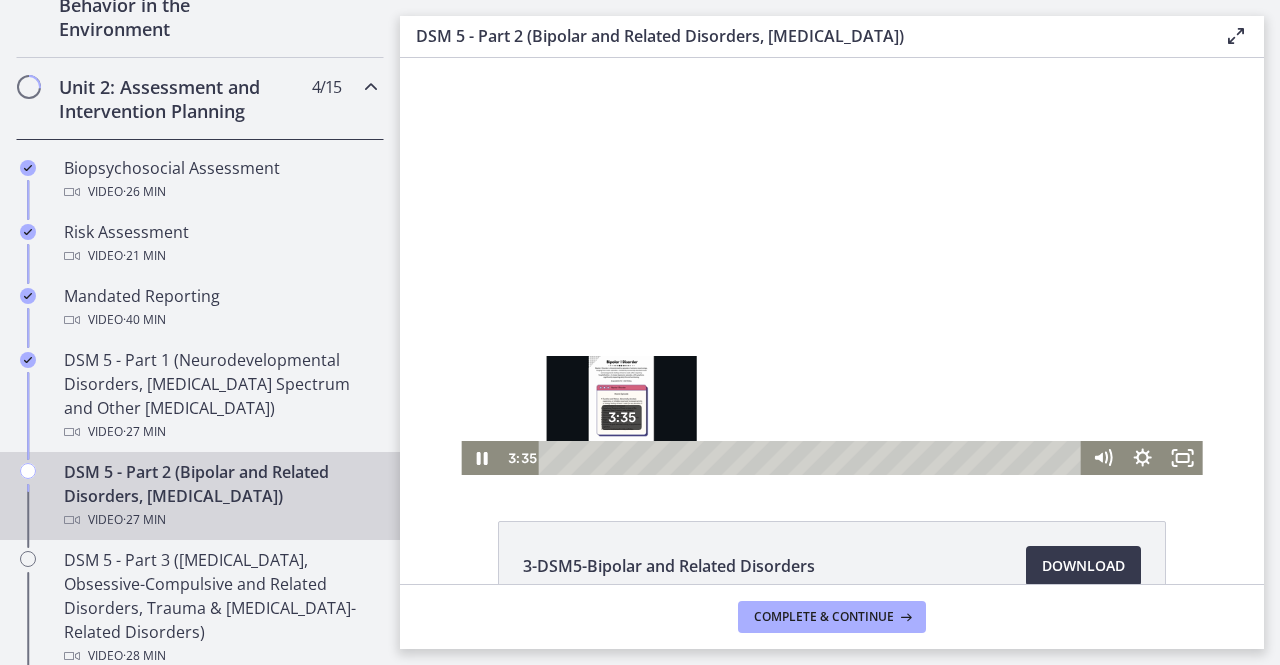 click on "3:35" at bounding box center (813, 458) 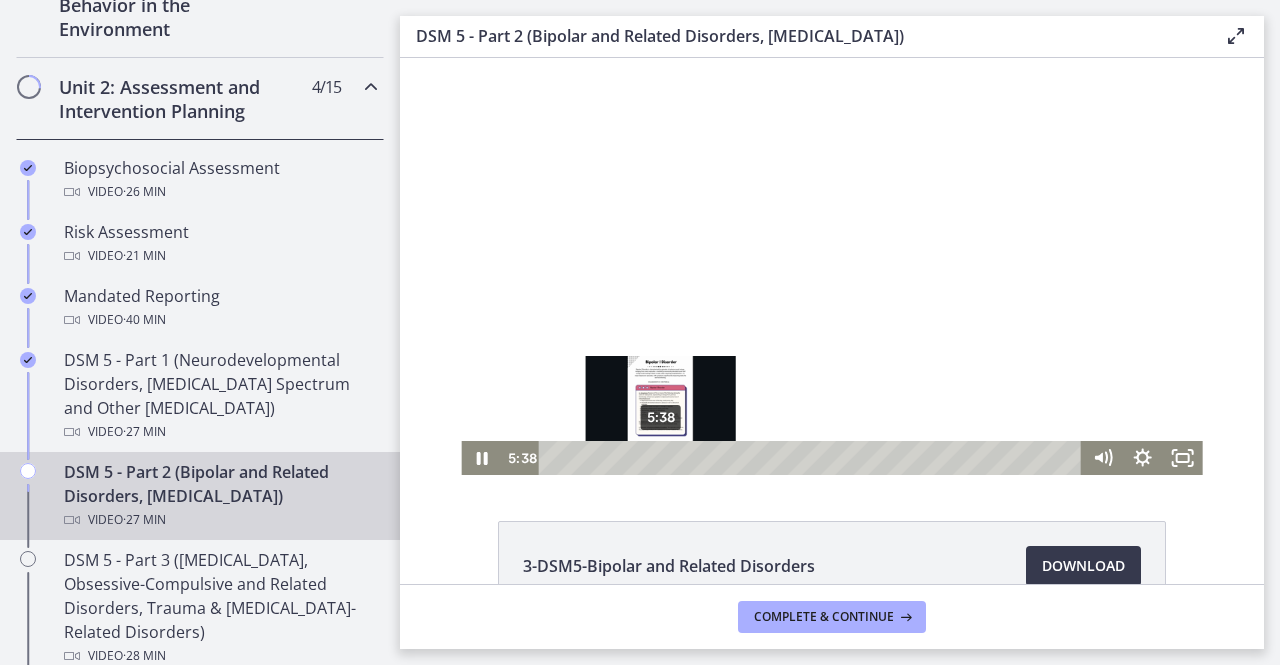 click at bounding box center (660, 457) 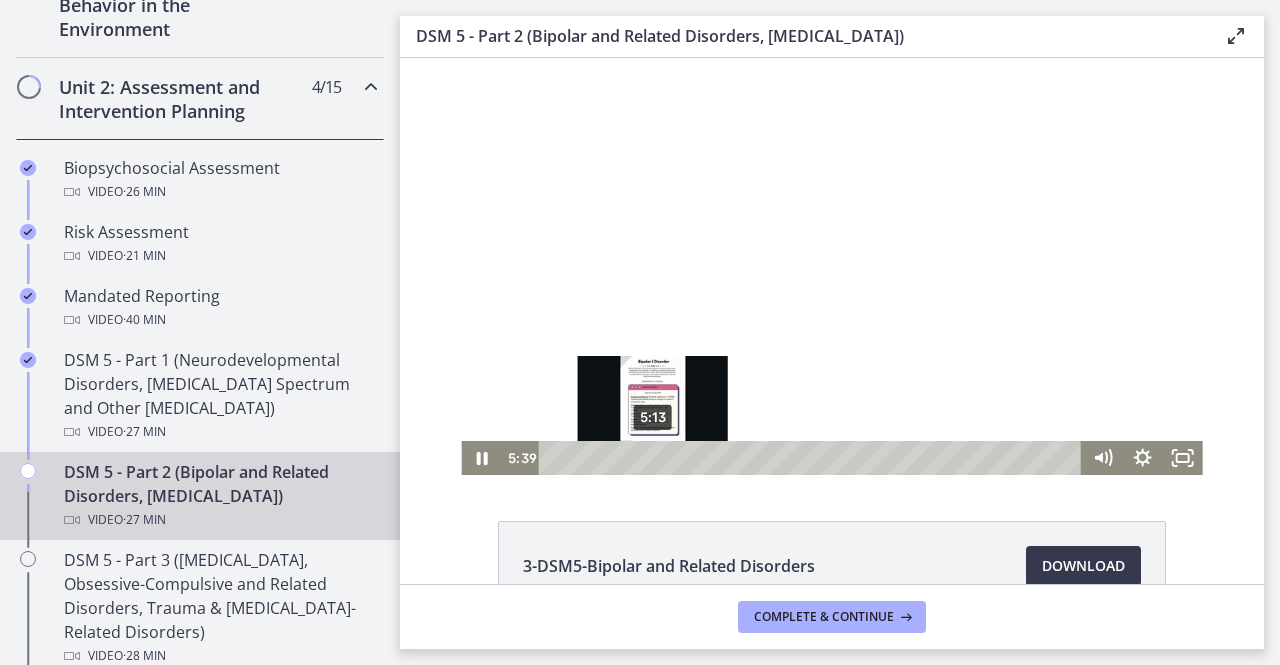 click on "5:13" at bounding box center (813, 458) 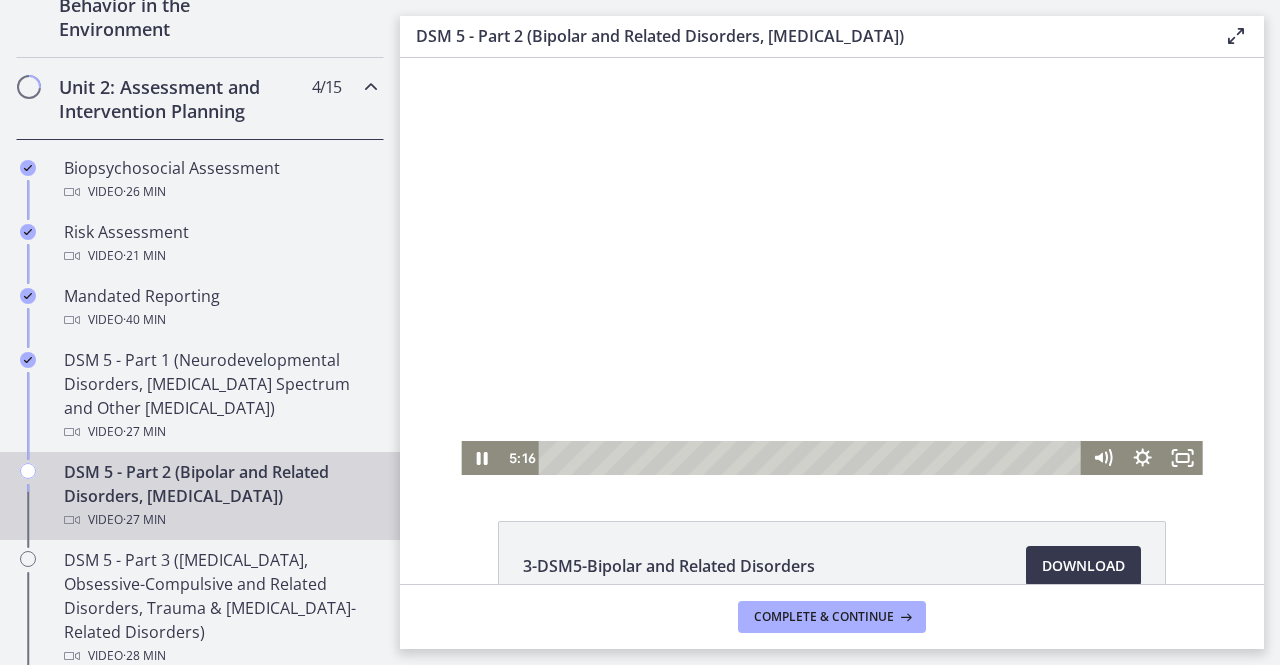 click at bounding box center (831, 266) 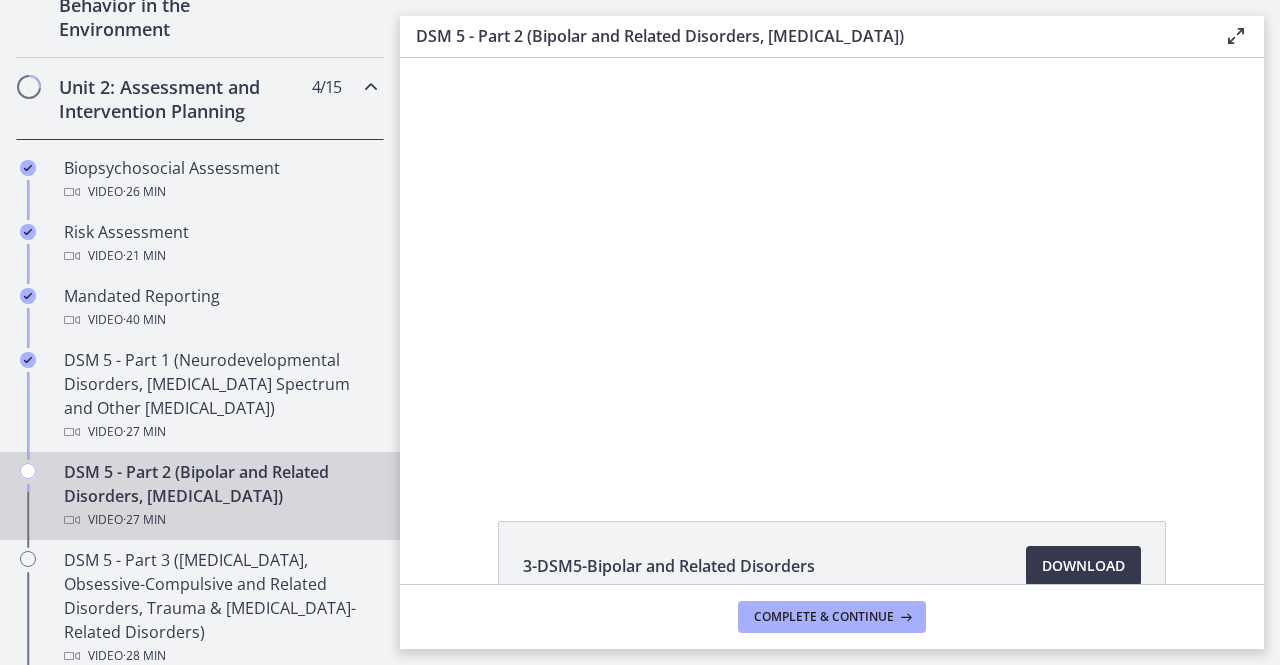 click at bounding box center (831, 266) 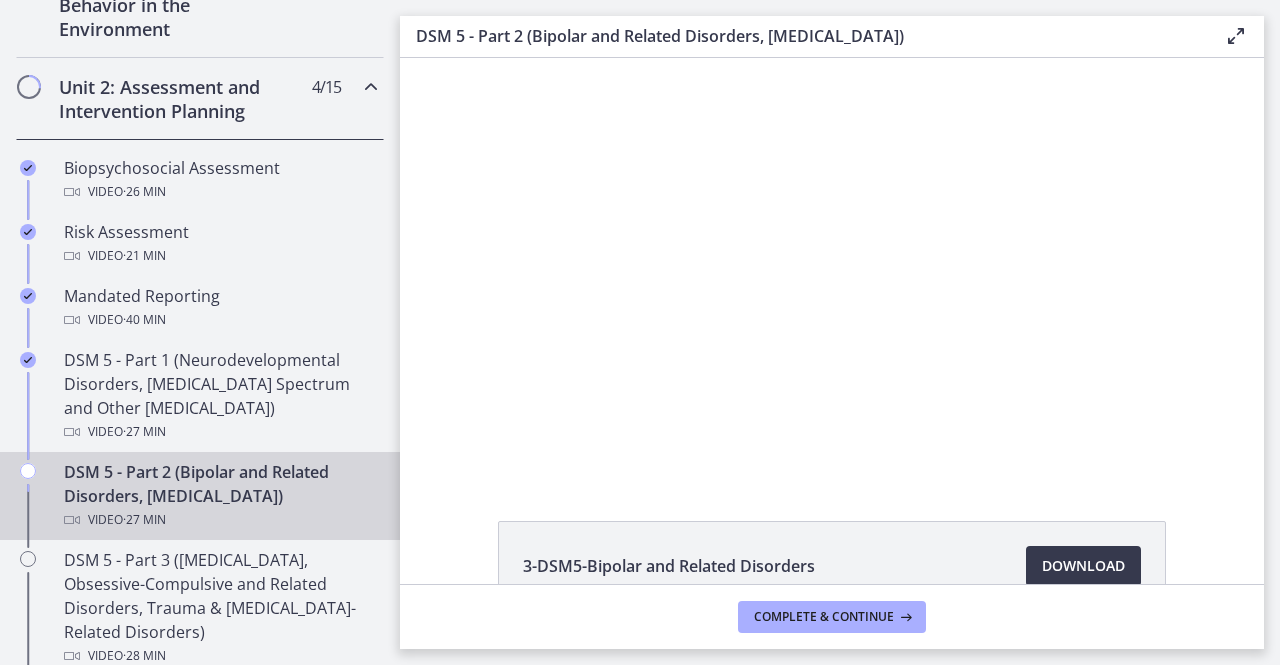 click at bounding box center (831, 266) 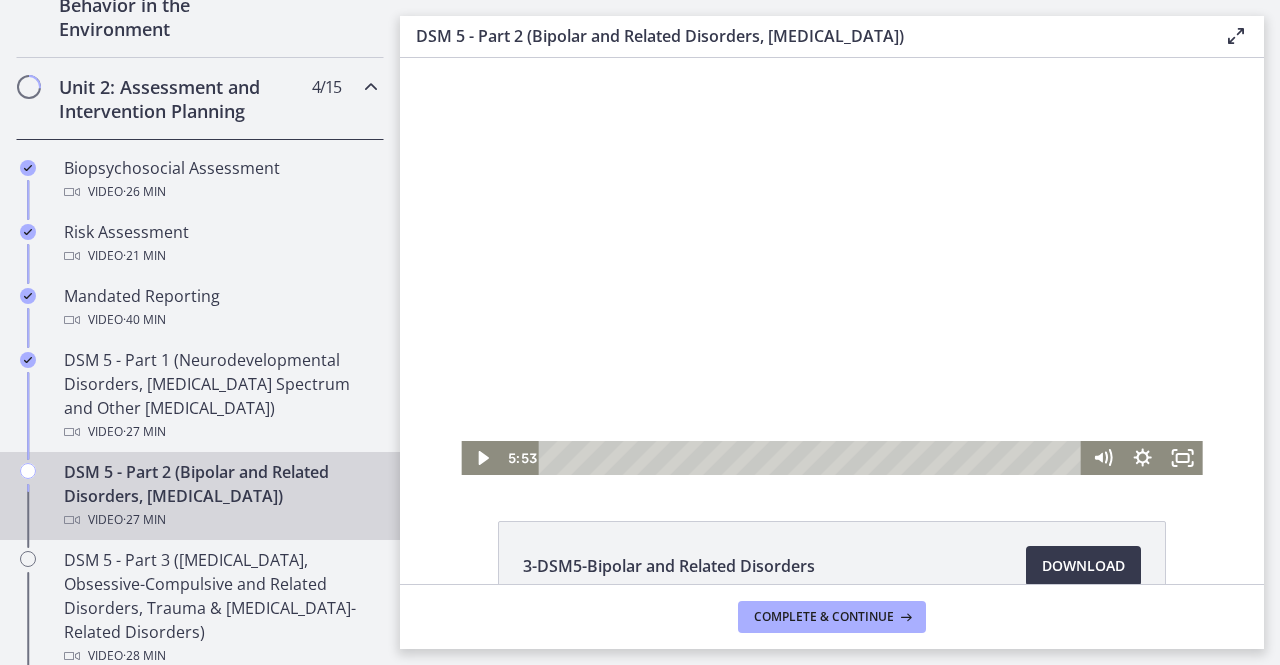 click at bounding box center [831, 266] 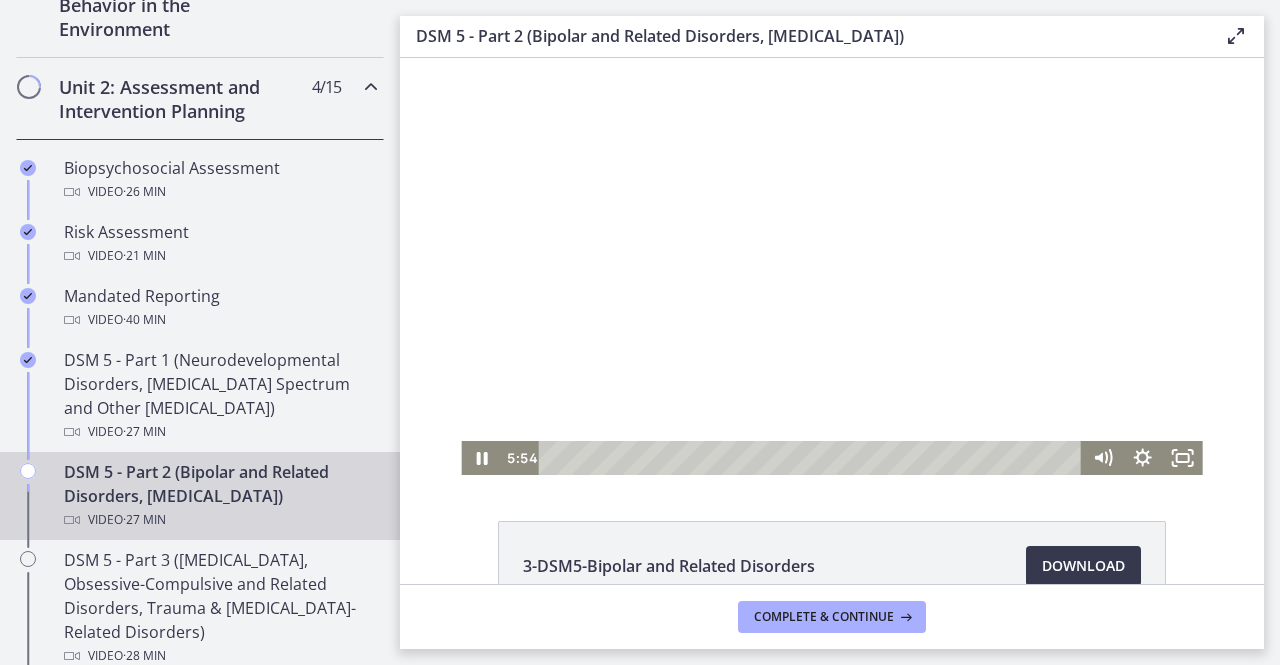 type 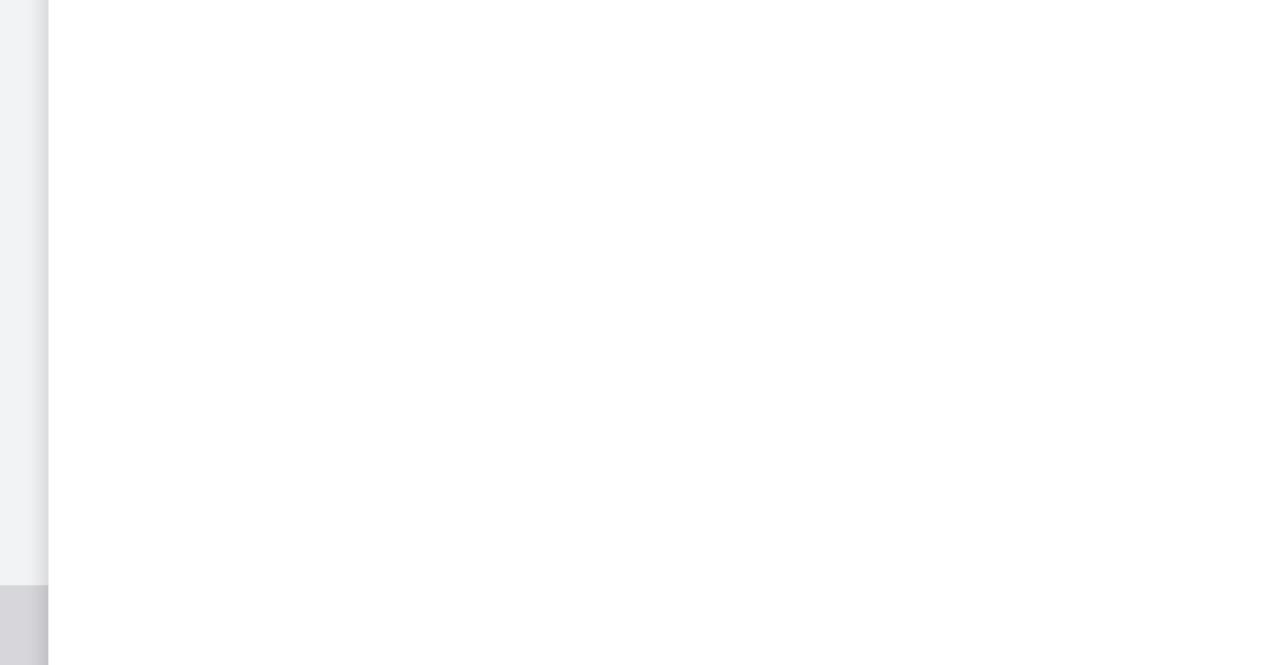 click on "3-DSM5-Bipolar and Related Disorders
Download
Opens in a new window
4-DSM5-[MEDICAL_DATA]
Download
Opens in a new window" 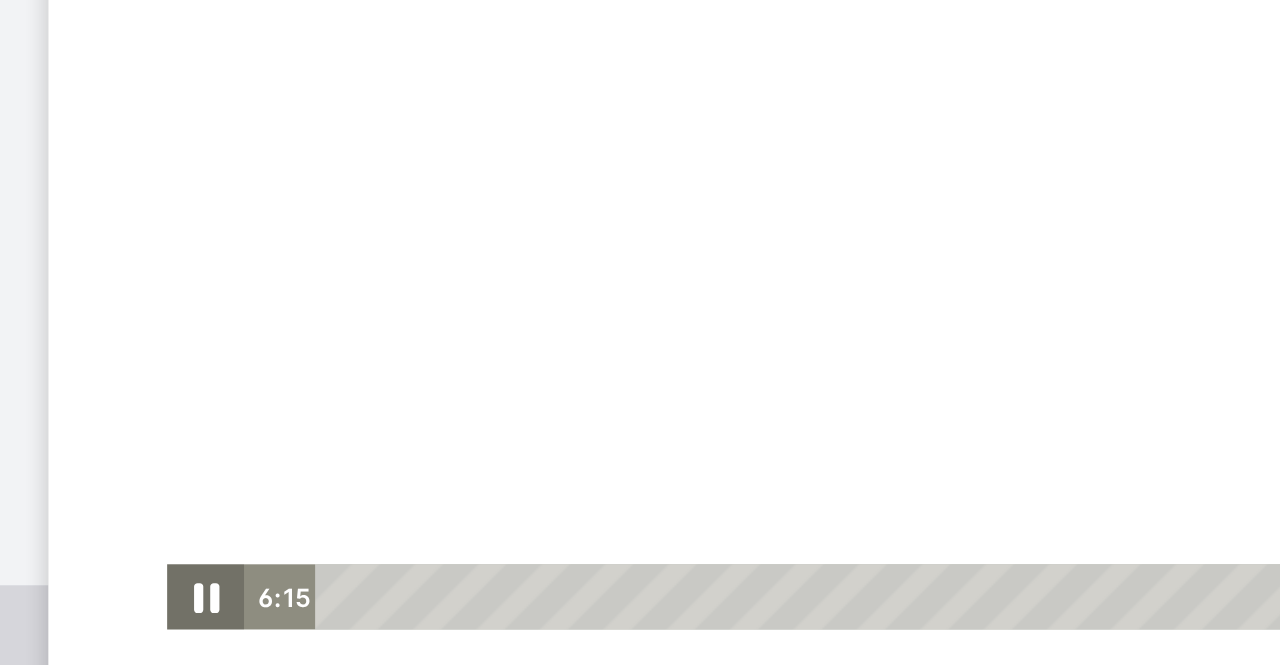 click 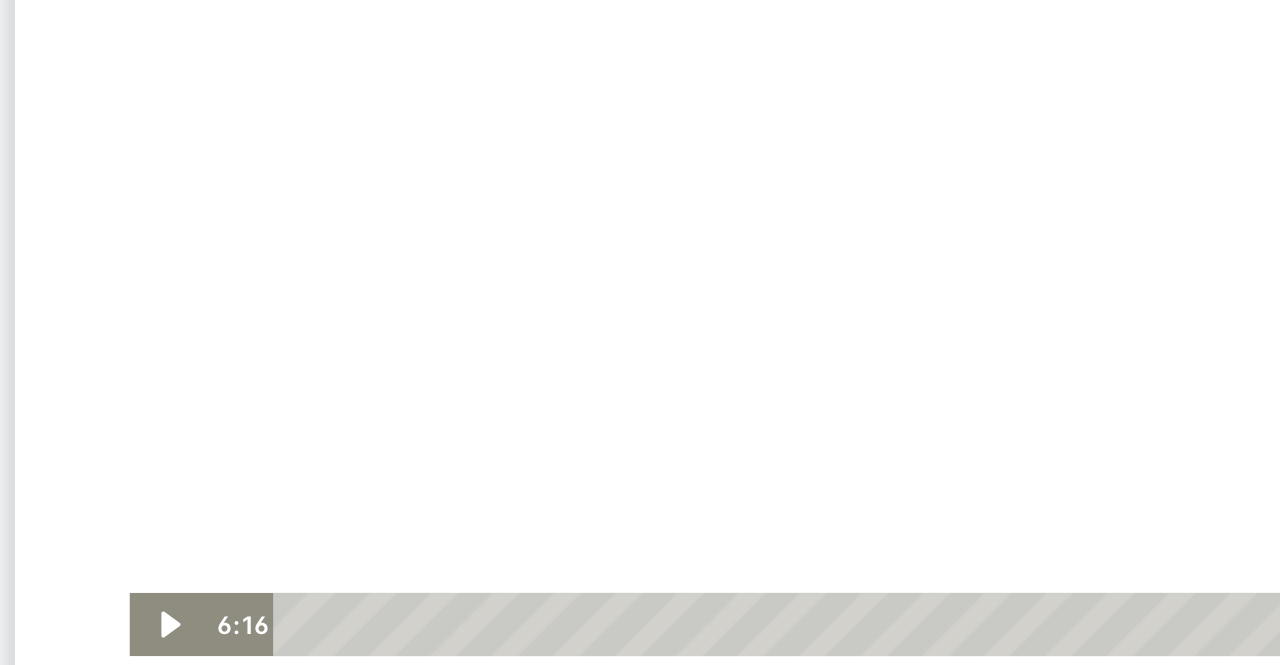 scroll, scrollTop: 34, scrollLeft: 0, axis: vertical 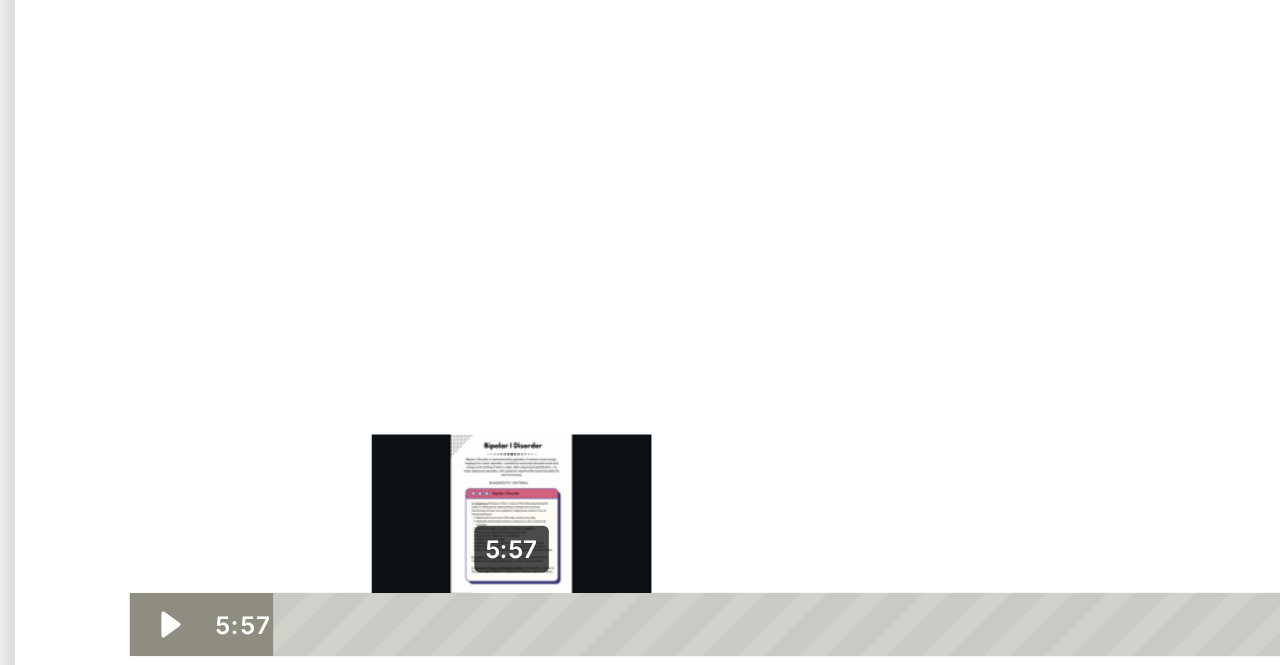 click at bounding box center (280, 279) 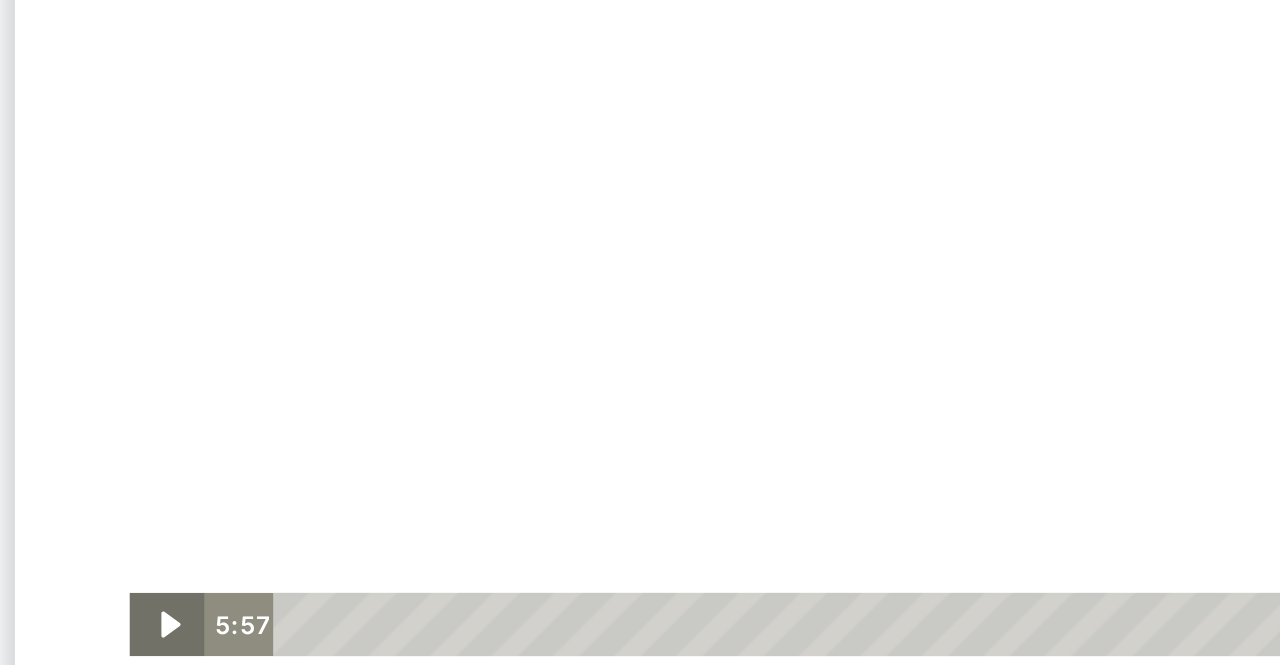 click 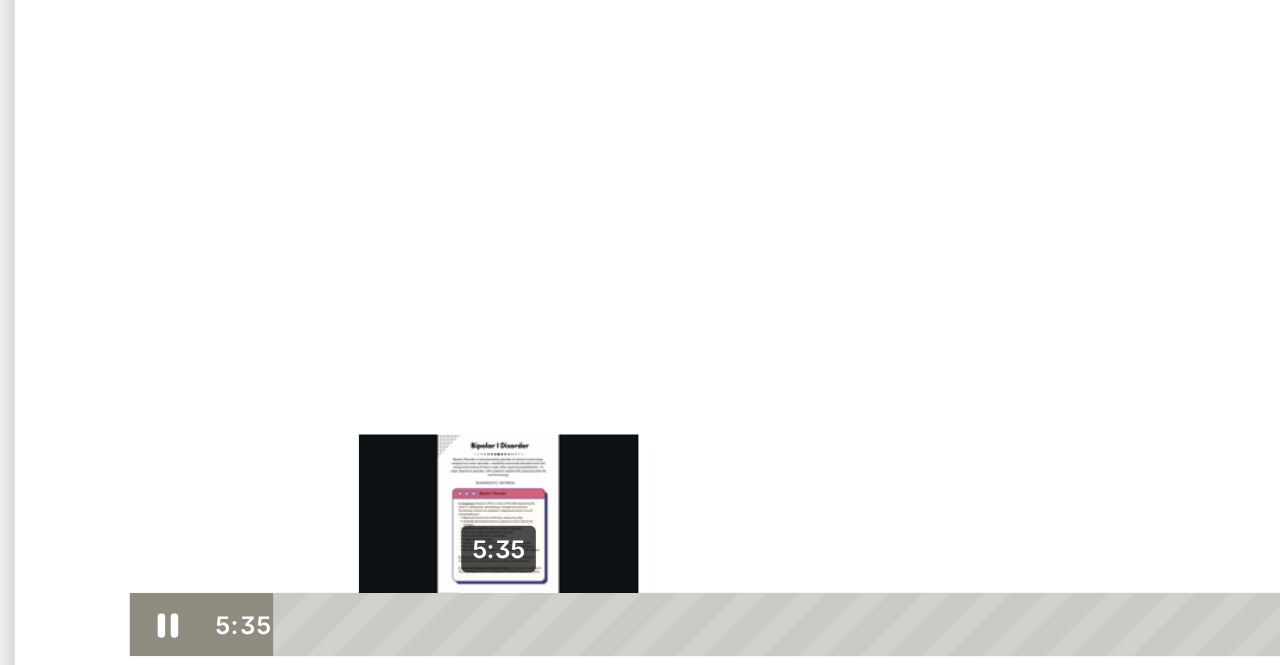 click on "5:35" at bounding box center [427, 280] 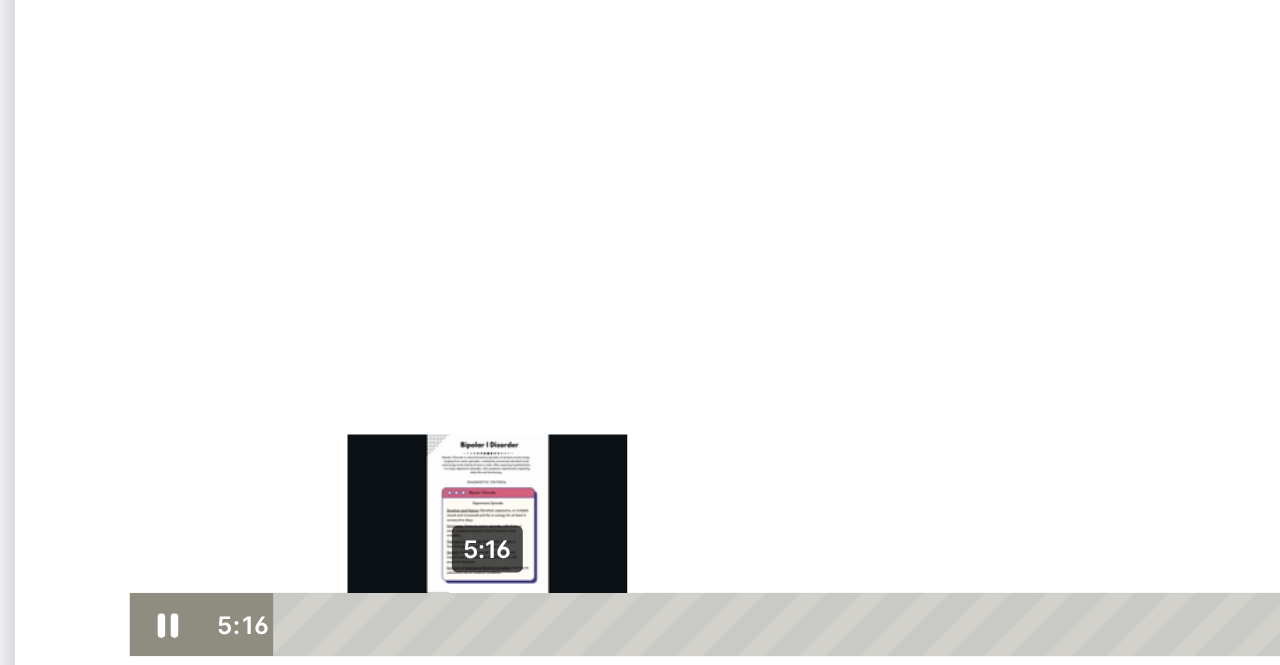 click on "5:16" at bounding box center [427, 280] 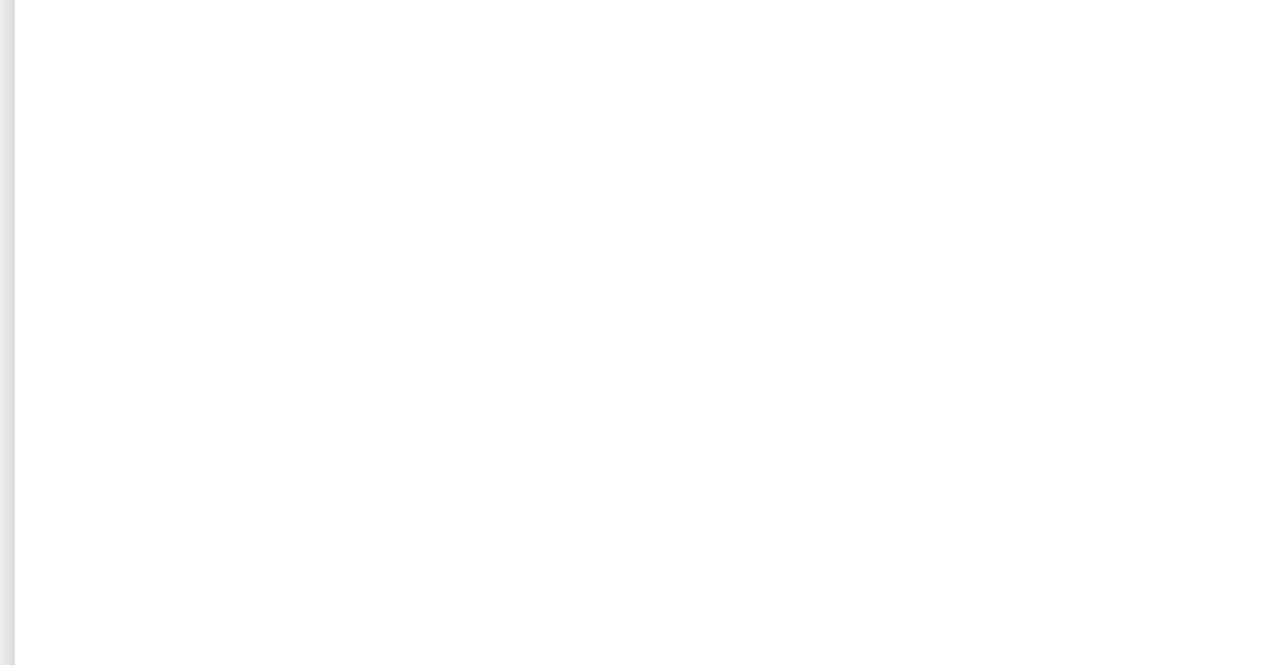 click at bounding box center (445, 88) 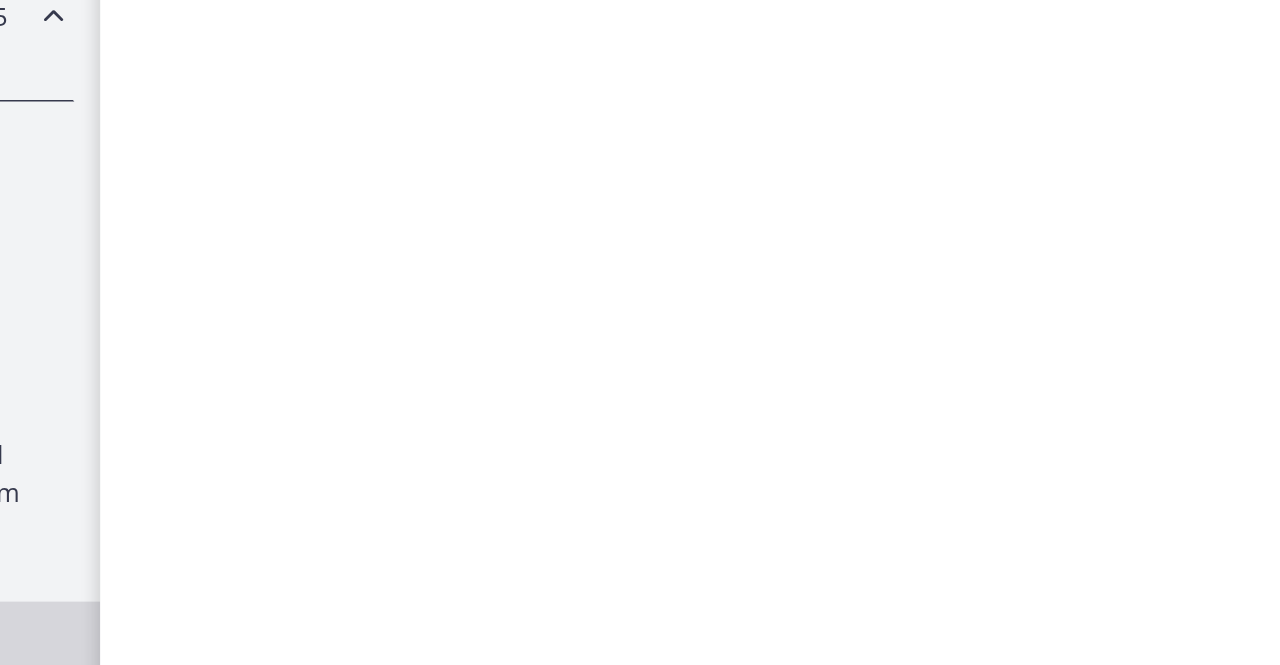 scroll, scrollTop: 0, scrollLeft: 0, axis: both 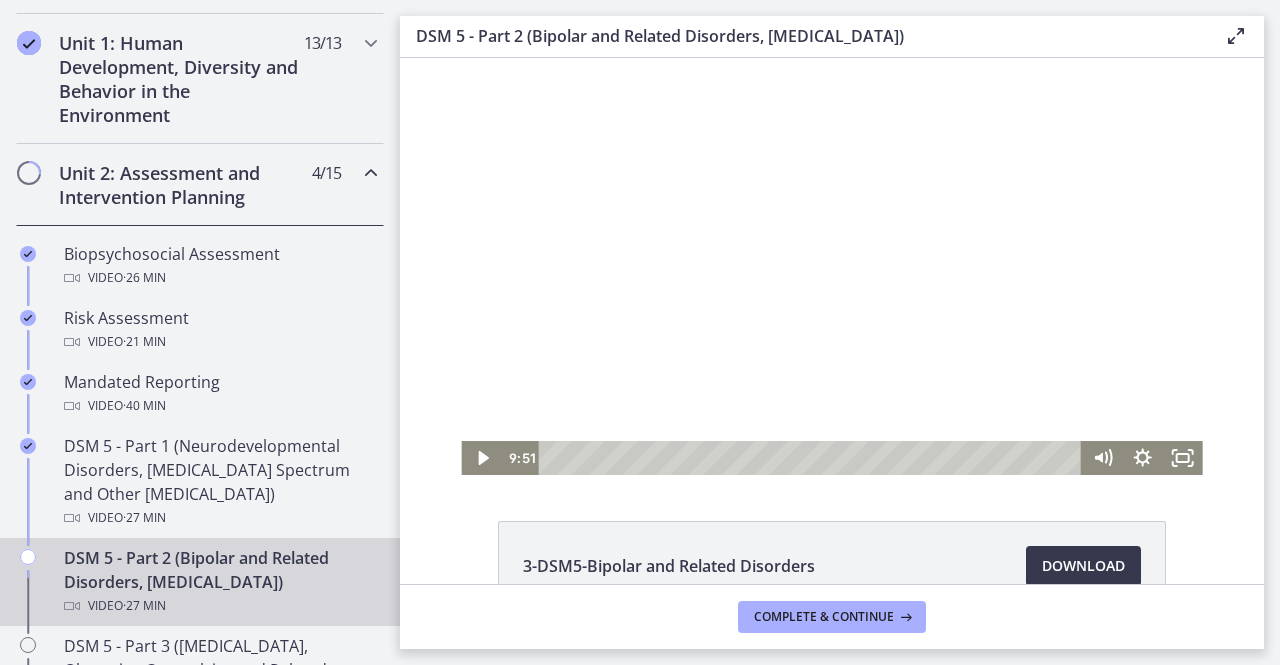 click at bounding box center (831, 266) 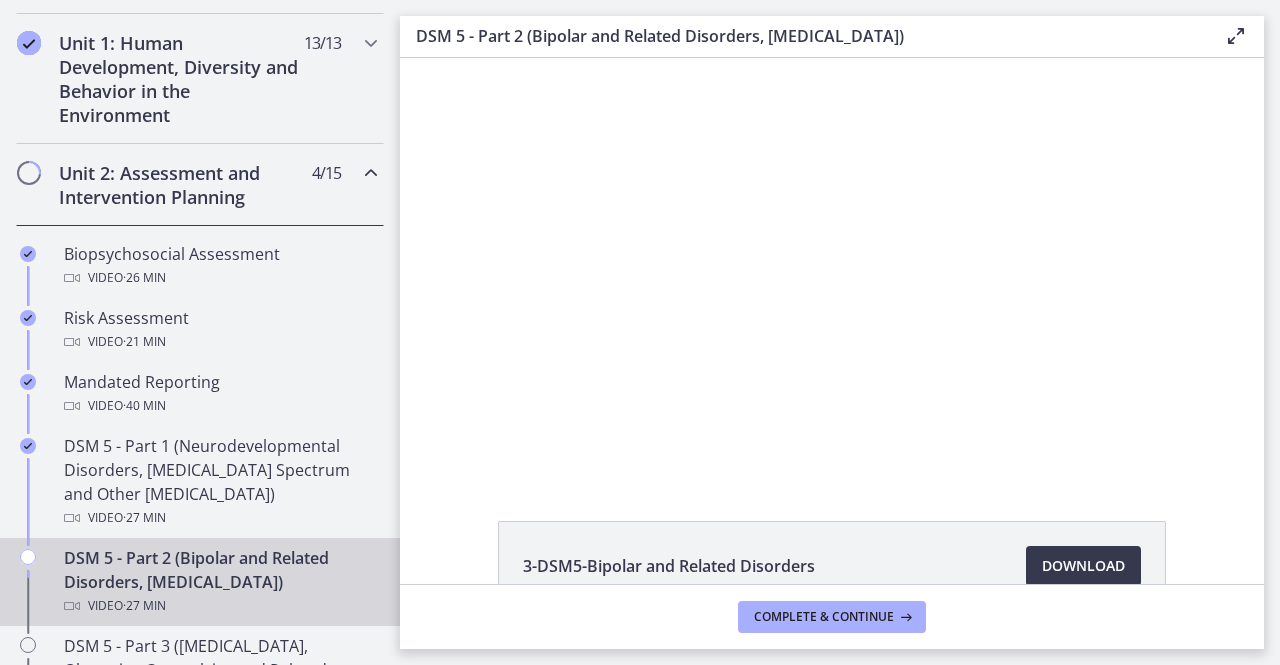 click at bounding box center (831, 266) 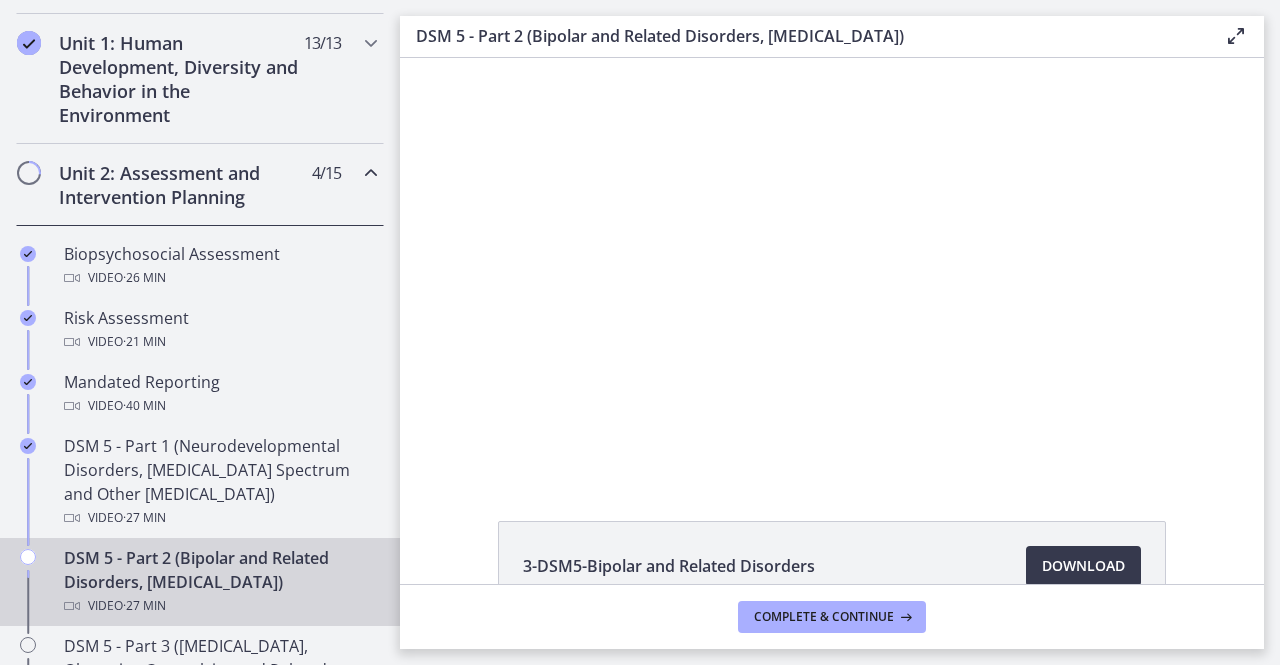click at bounding box center (831, 266) 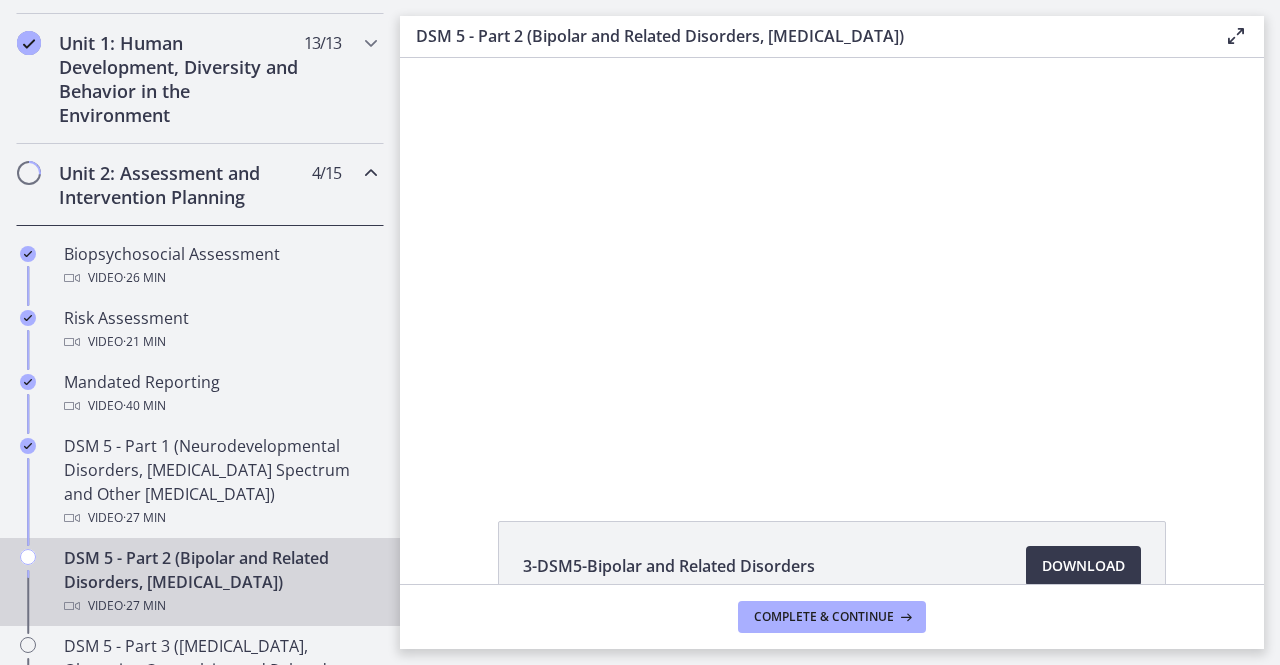 click at bounding box center [831, 266] 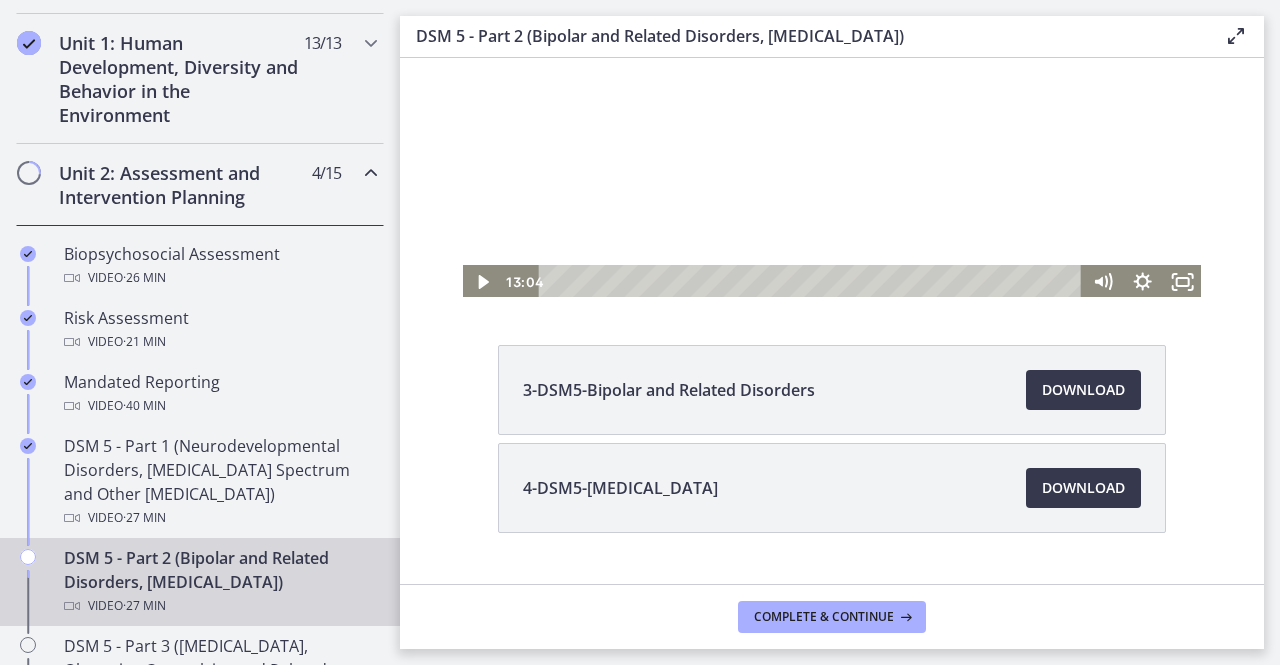 scroll, scrollTop: 219, scrollLeft: 0, axis: vertical 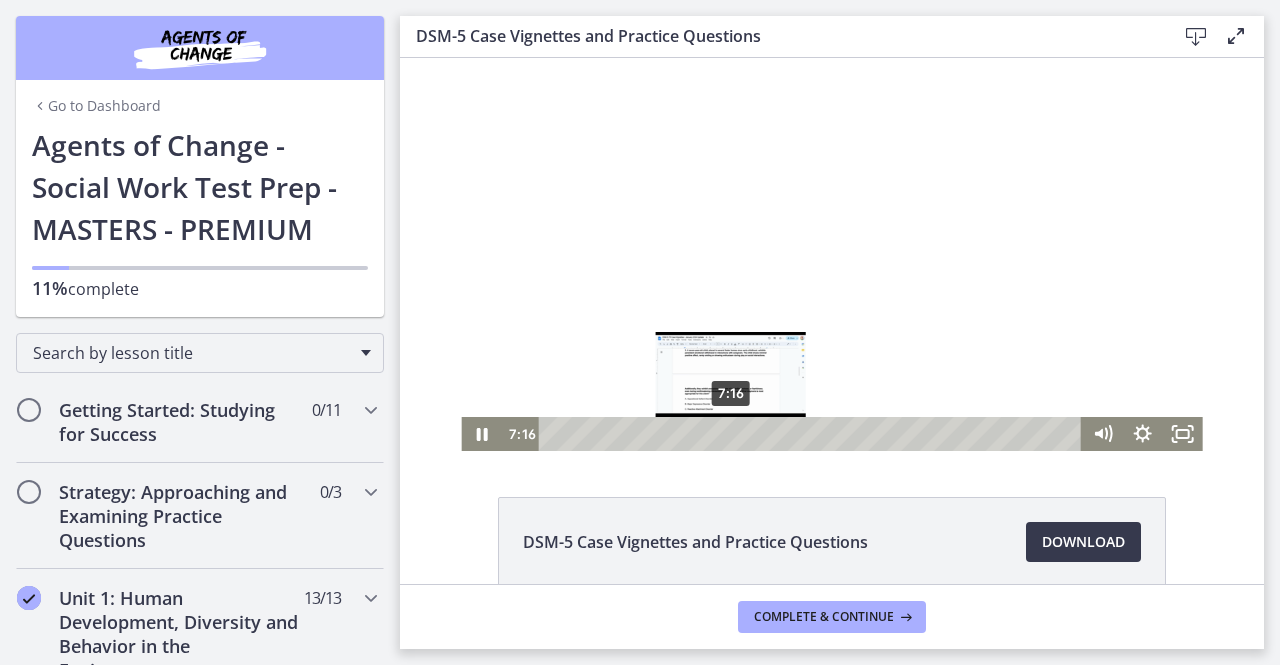 click on "7:16" at bounding box center (813, 434) 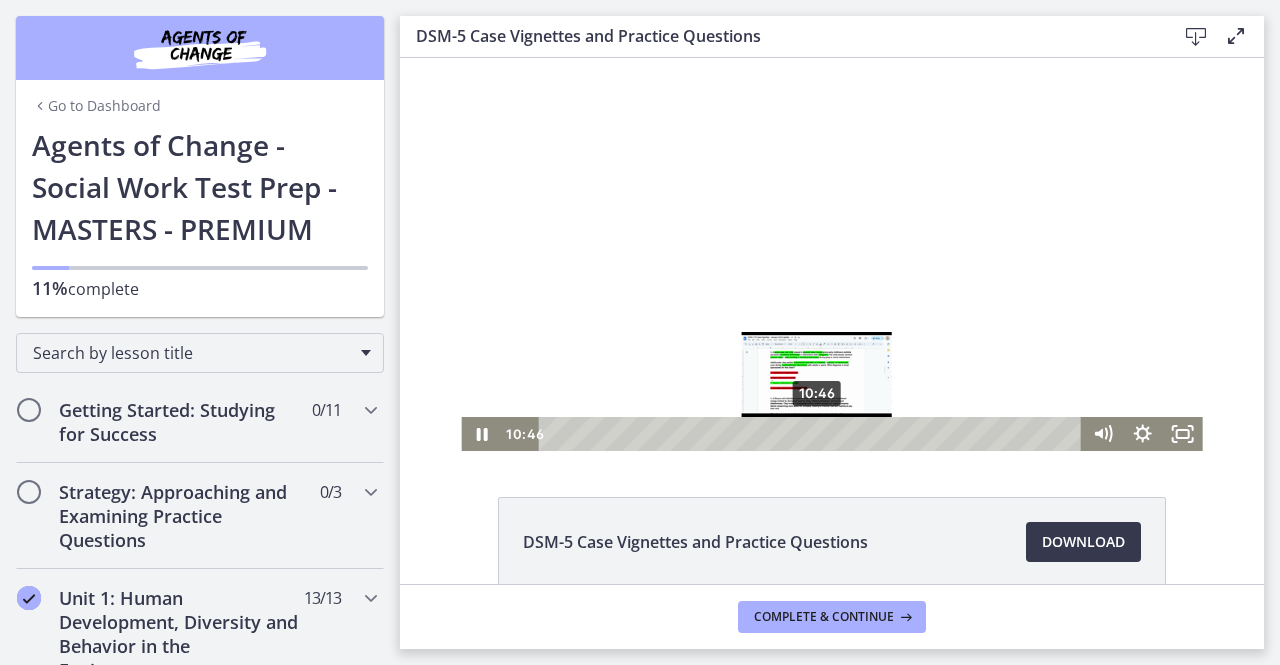 click on "10:46" at bounding box center (813, 434) 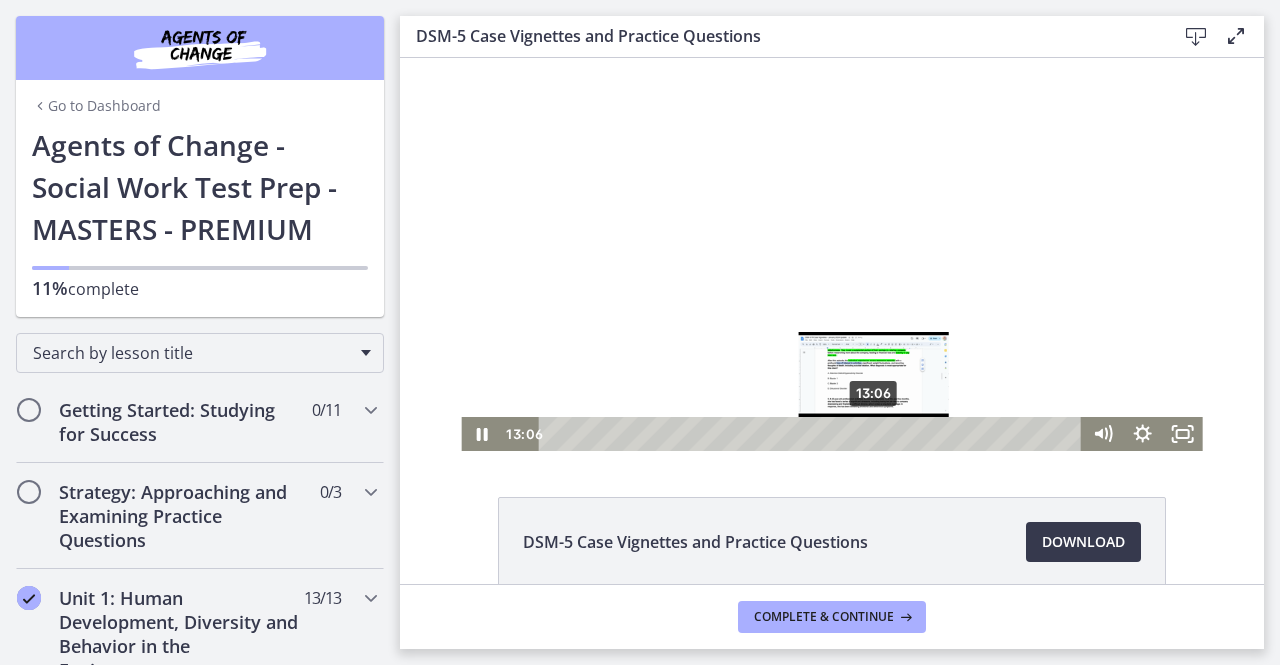 click on "13:06" at bounding box center (813, 434) 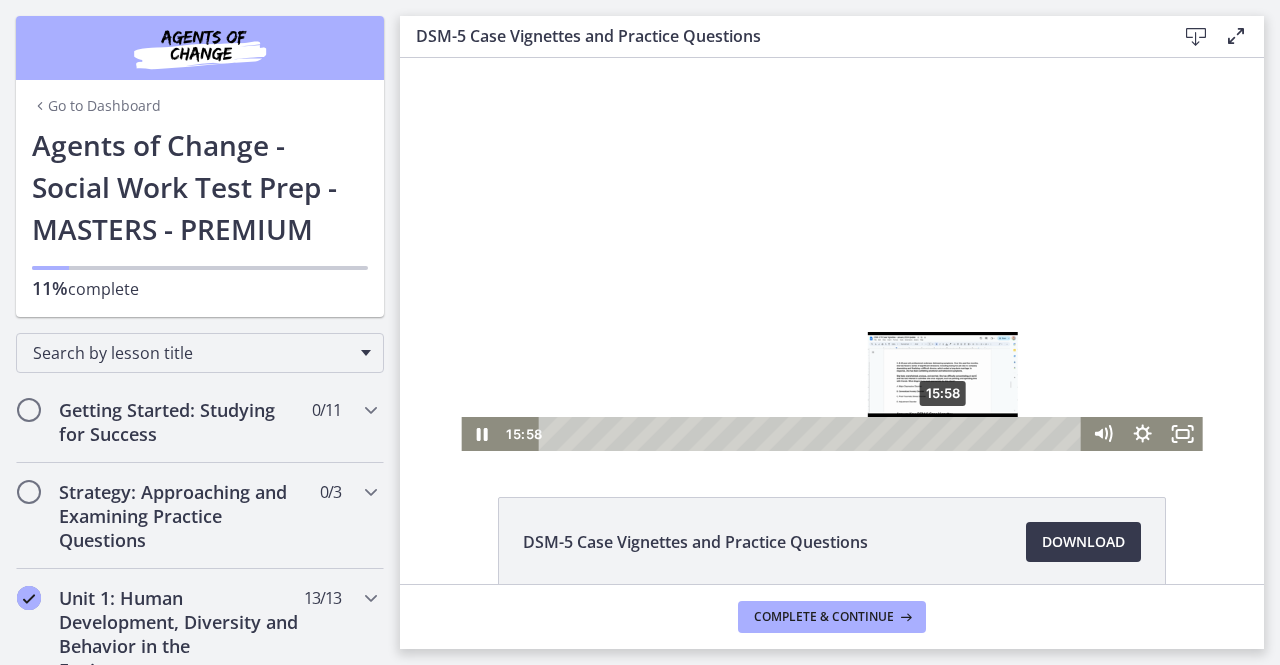 click on "15:58" at bounding box center [813, 434] 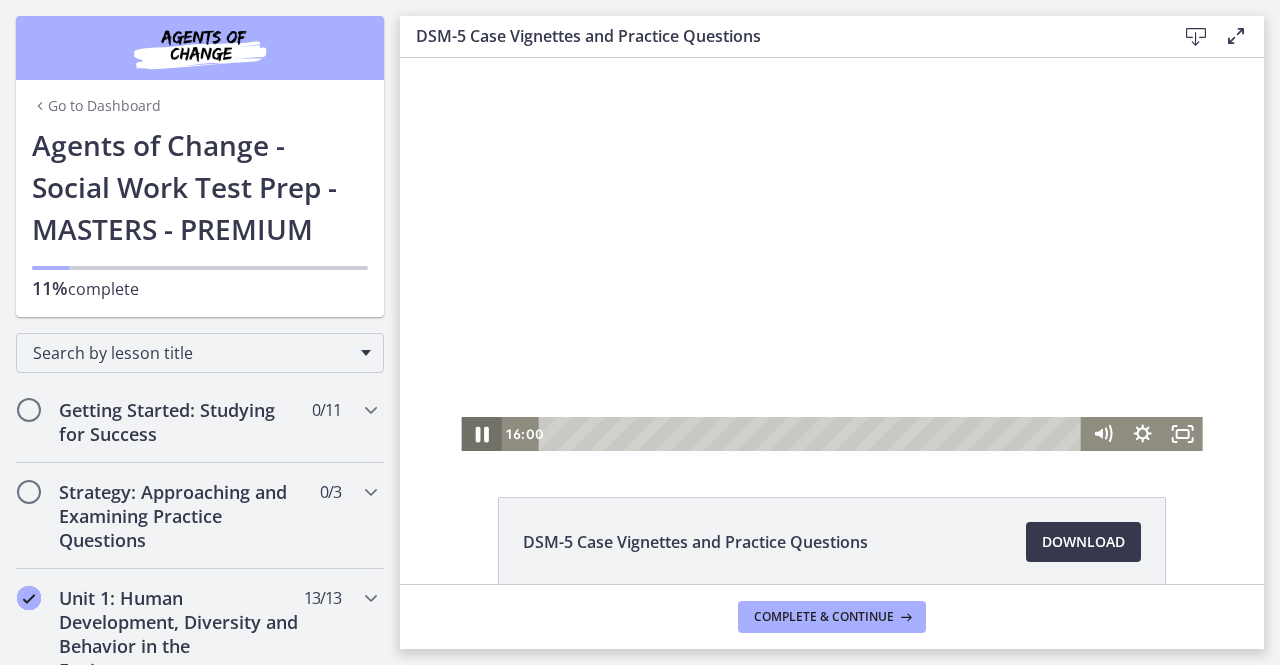 click 